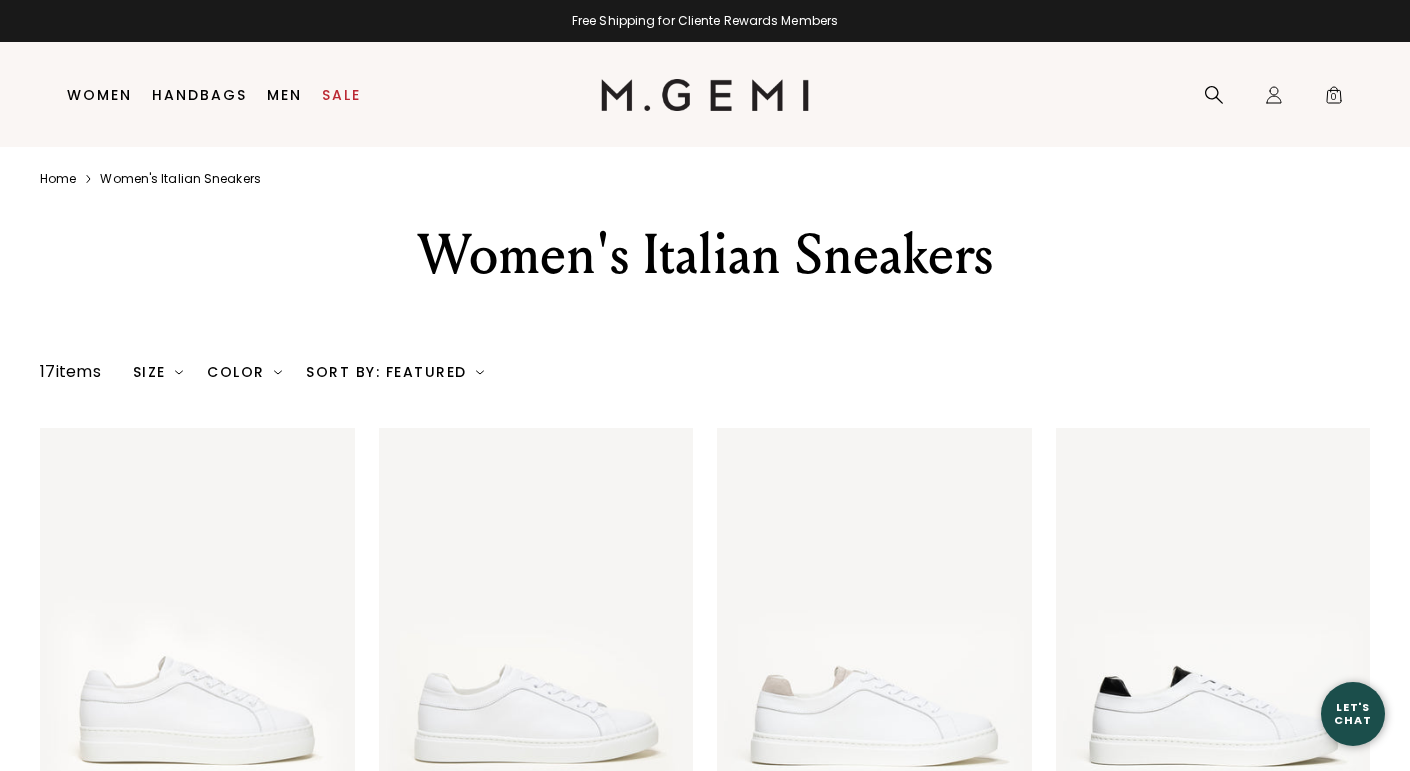 click on "Women's Italian Sneakers" at bounding box center [705, 279] 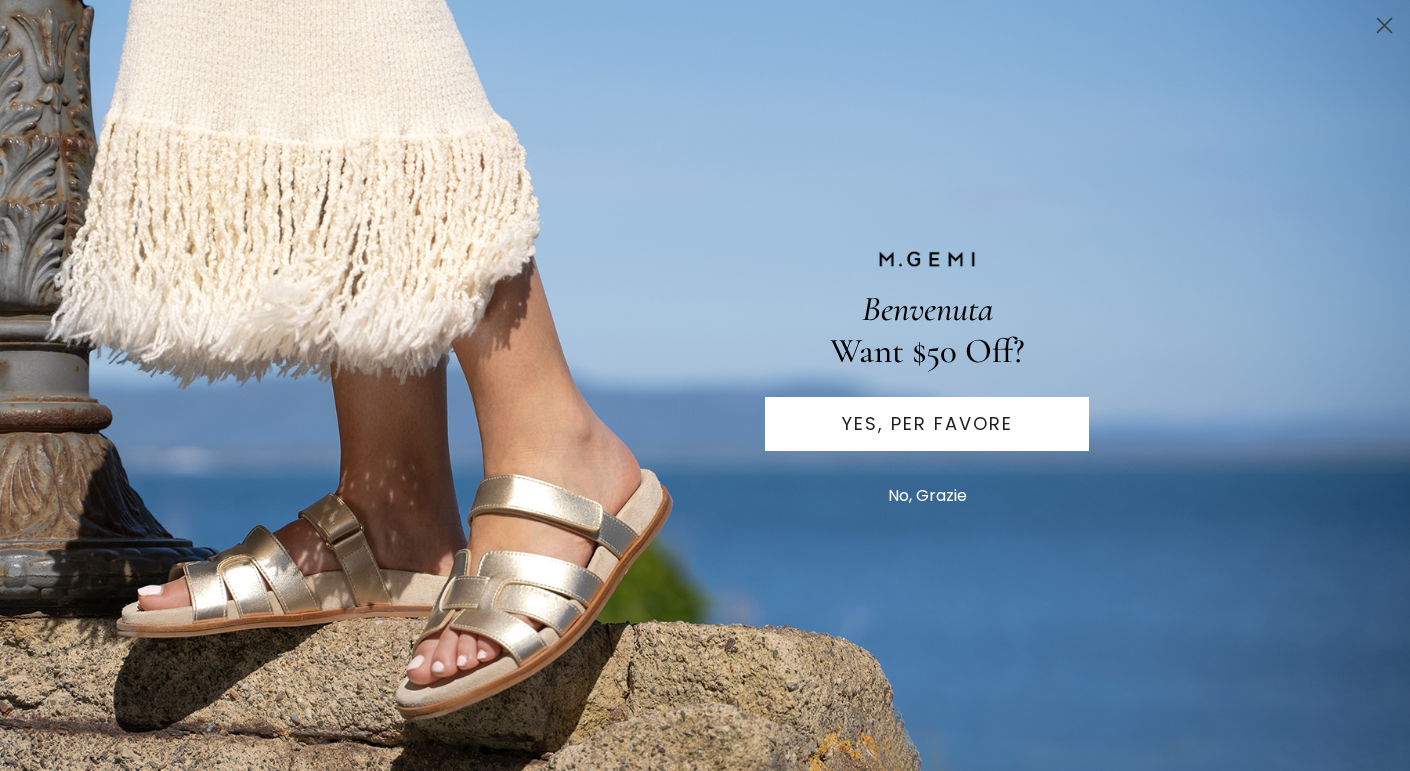 scroll, scrollTop: 78, scrollLeft: 0, axis: vertical 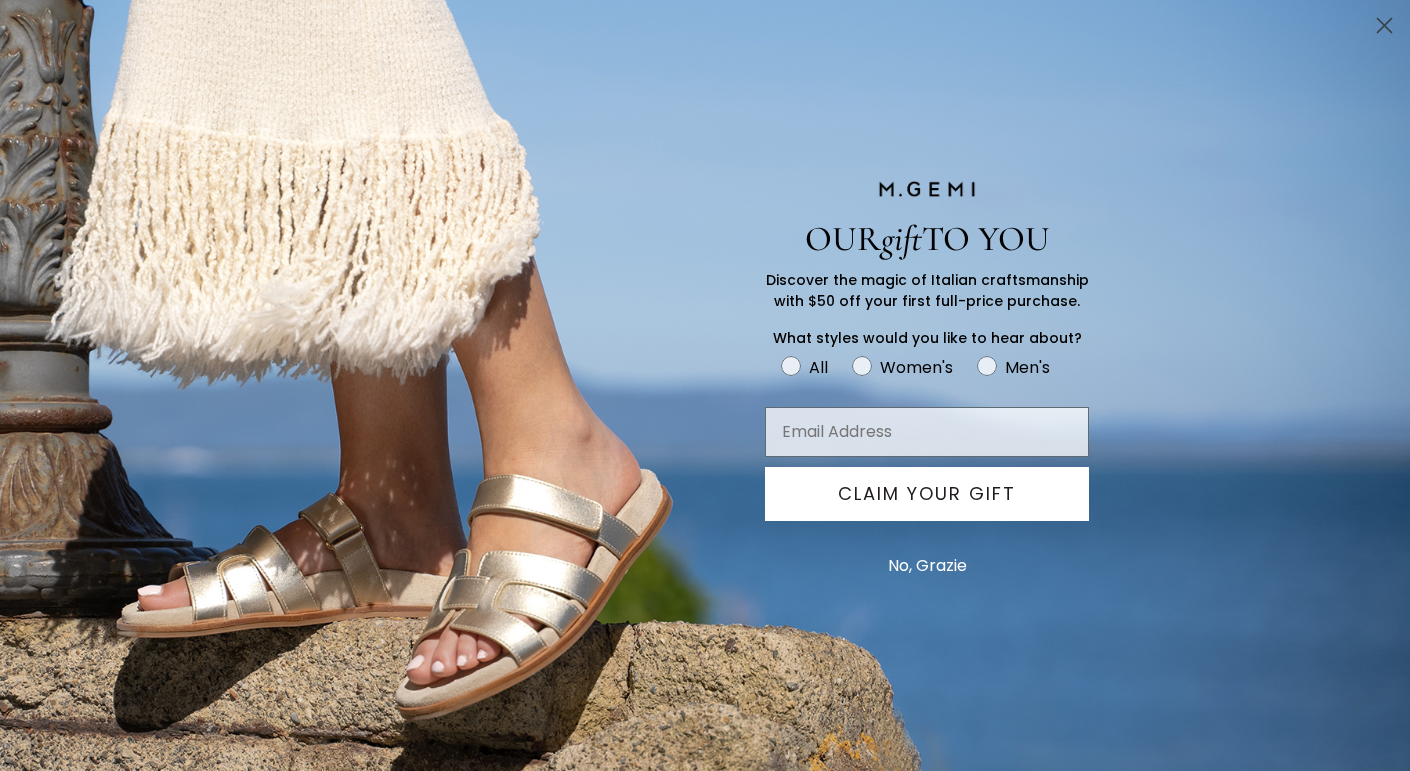 click at bounding box center (927, 432) 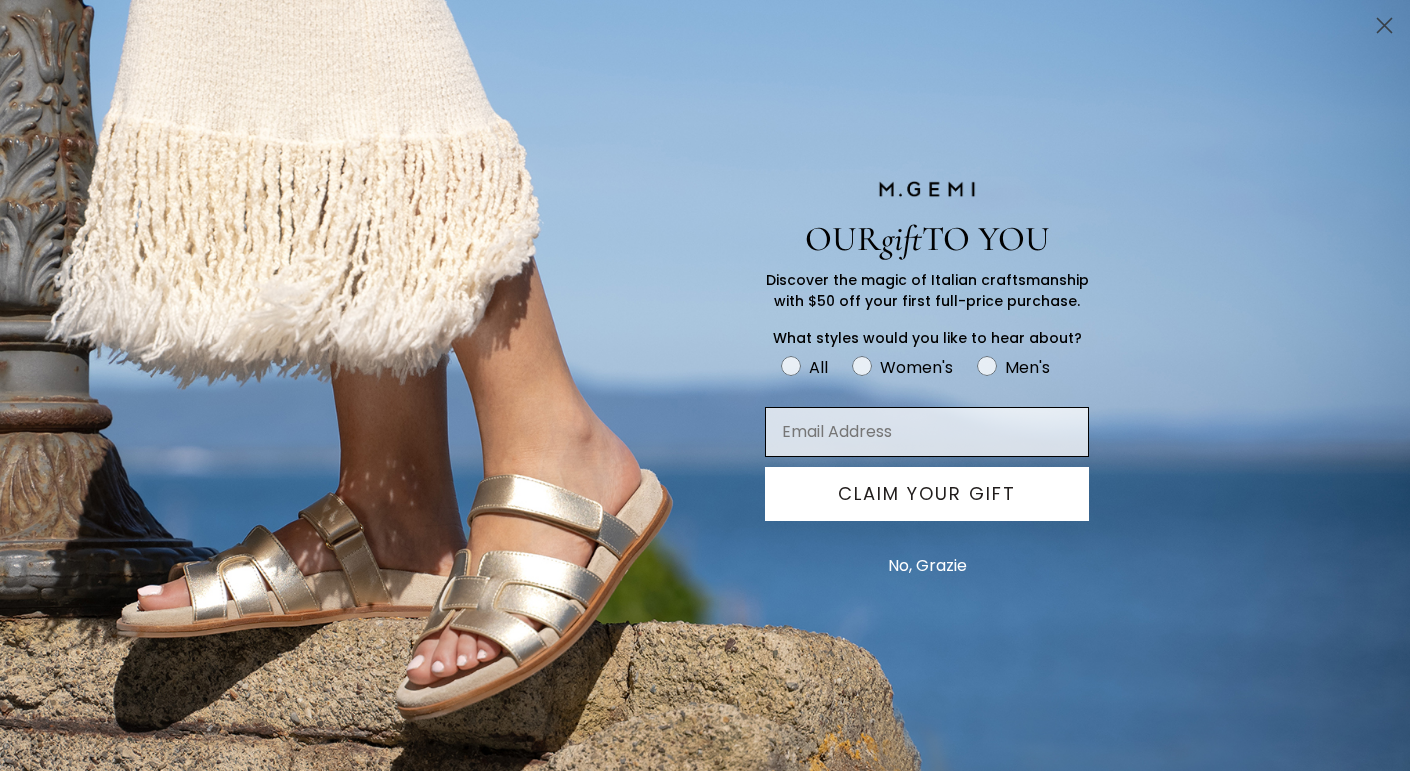 type on "r" 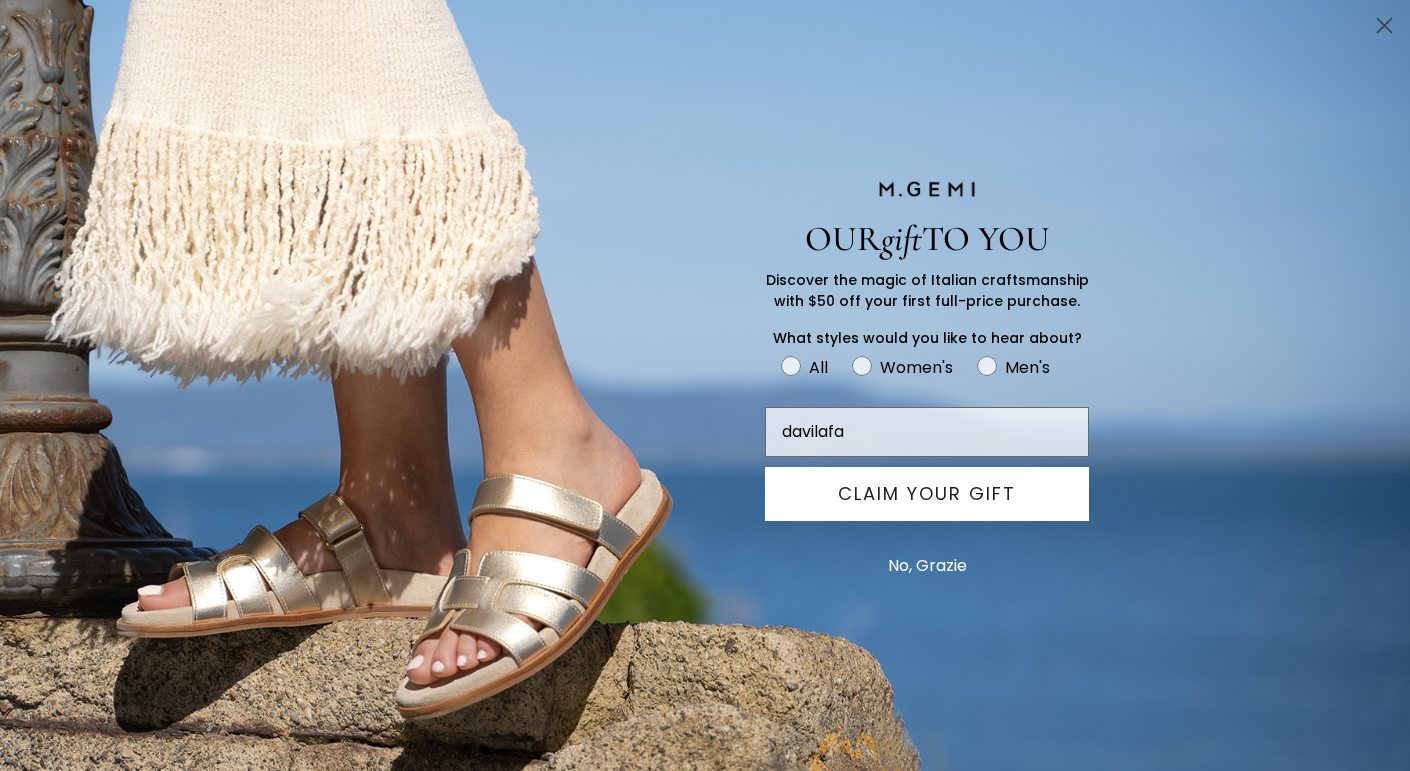 type on "davilafamily5.rg@gmail.com" 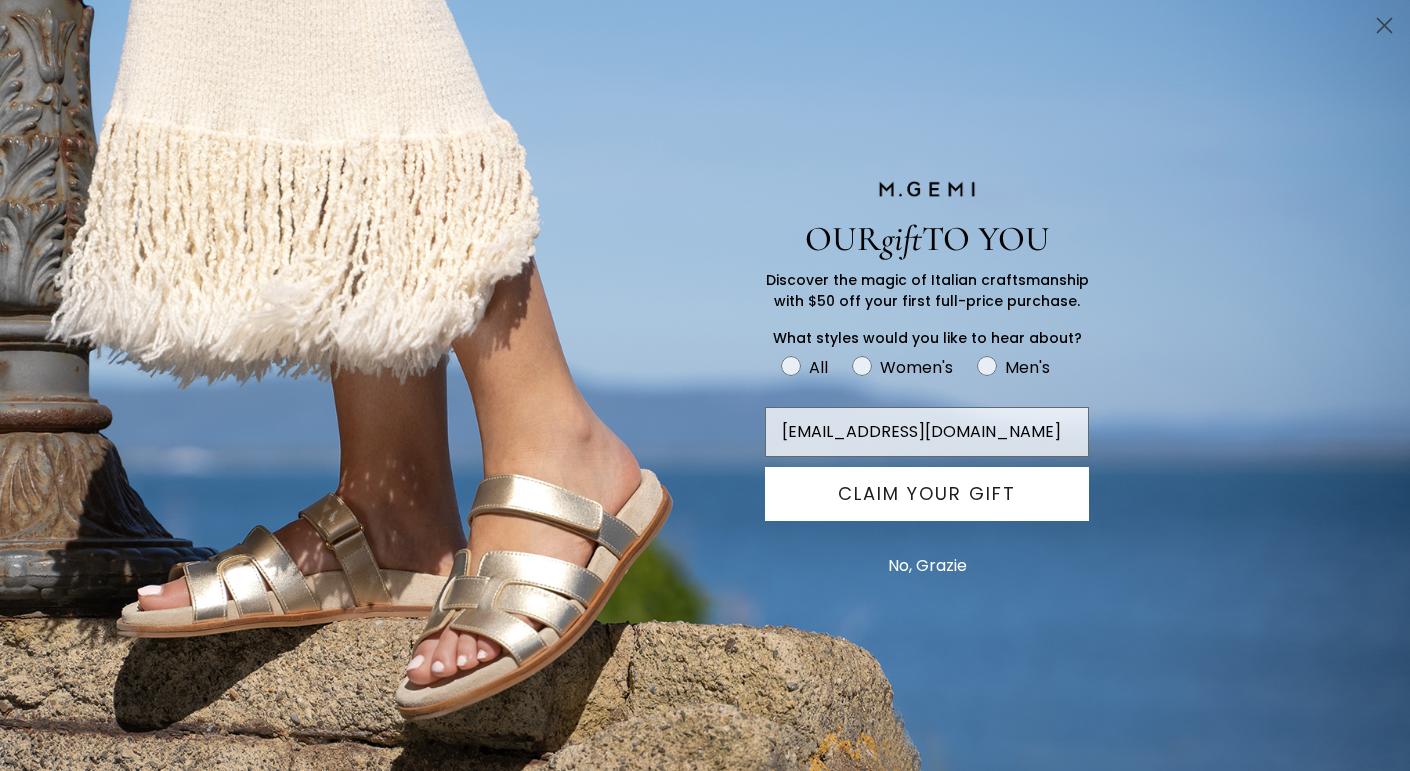 click on "CLAIM YOUR GIFT" at bounding box center (927, 494) 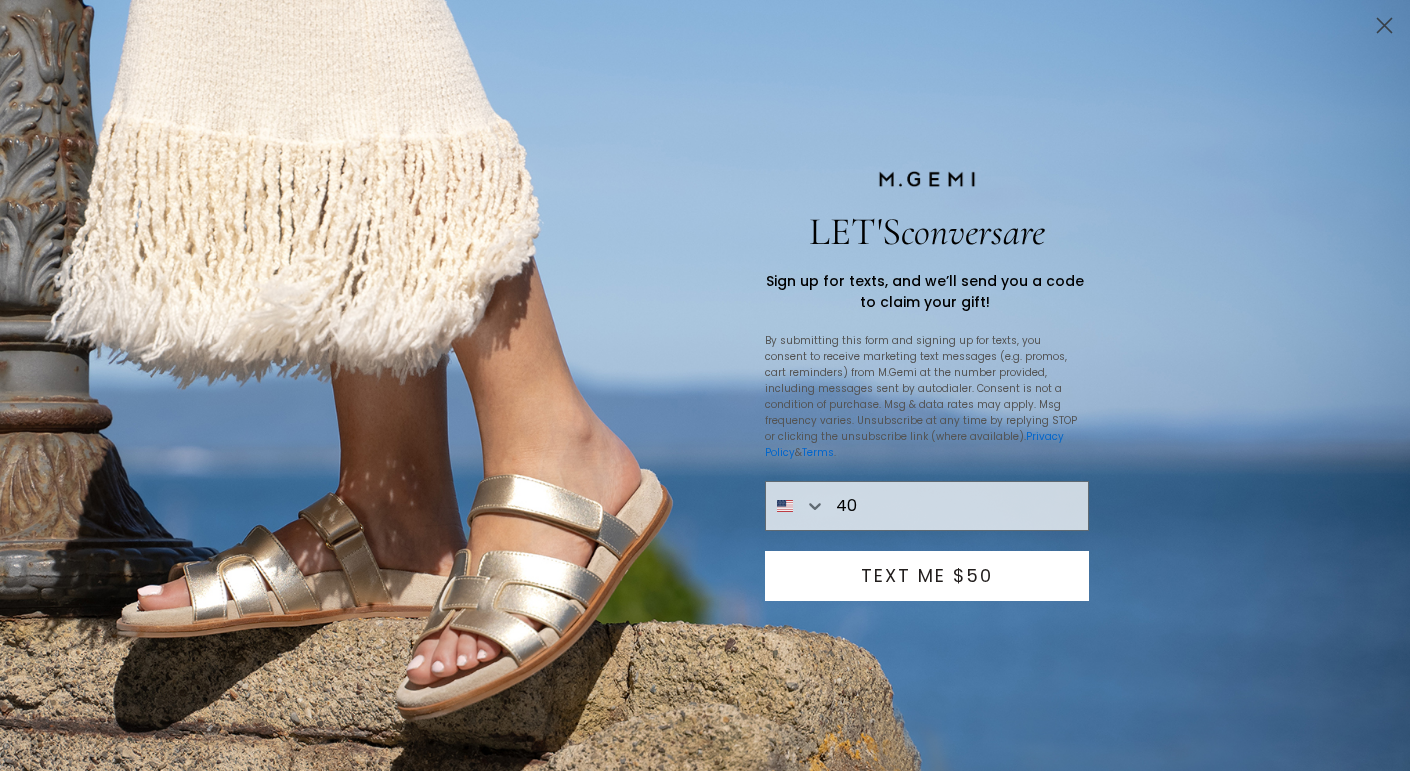 type on "4" 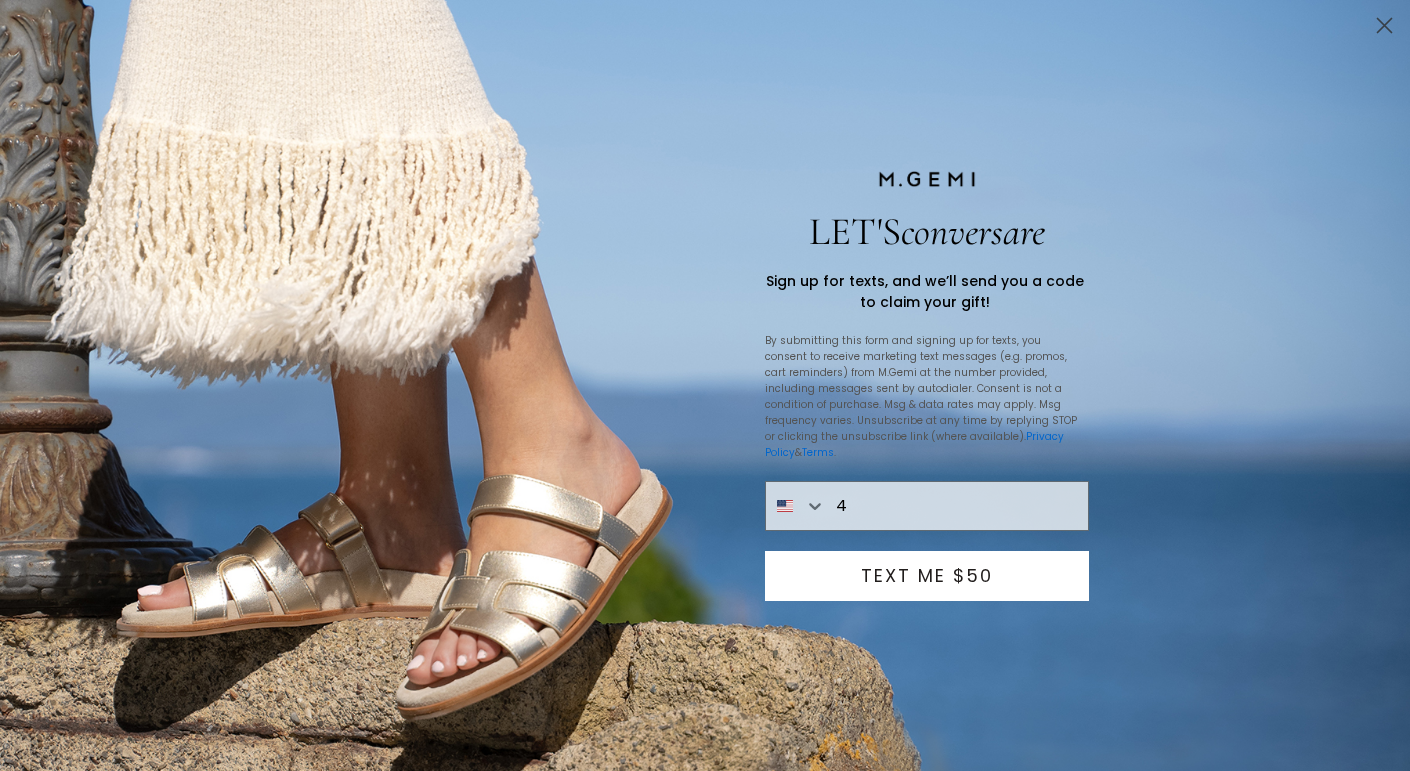 type 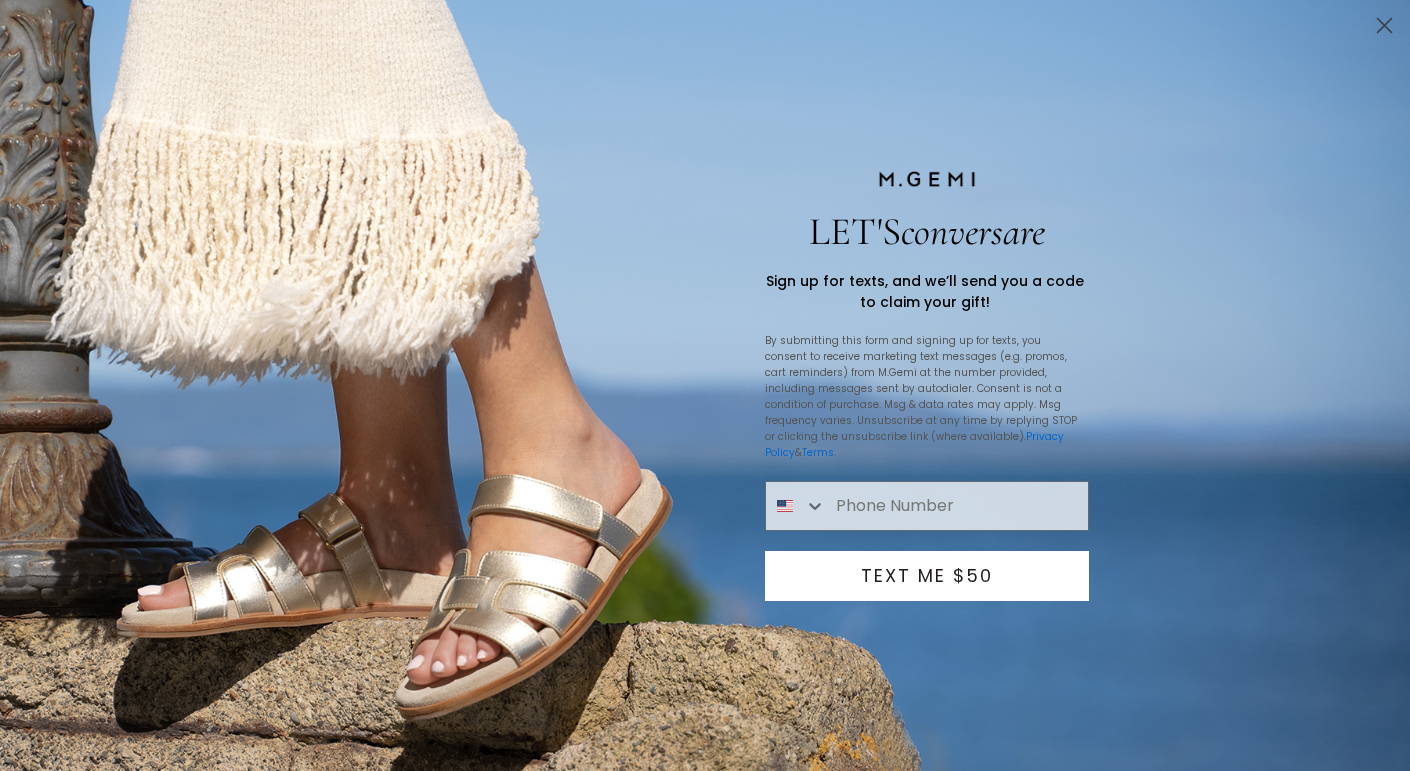 click 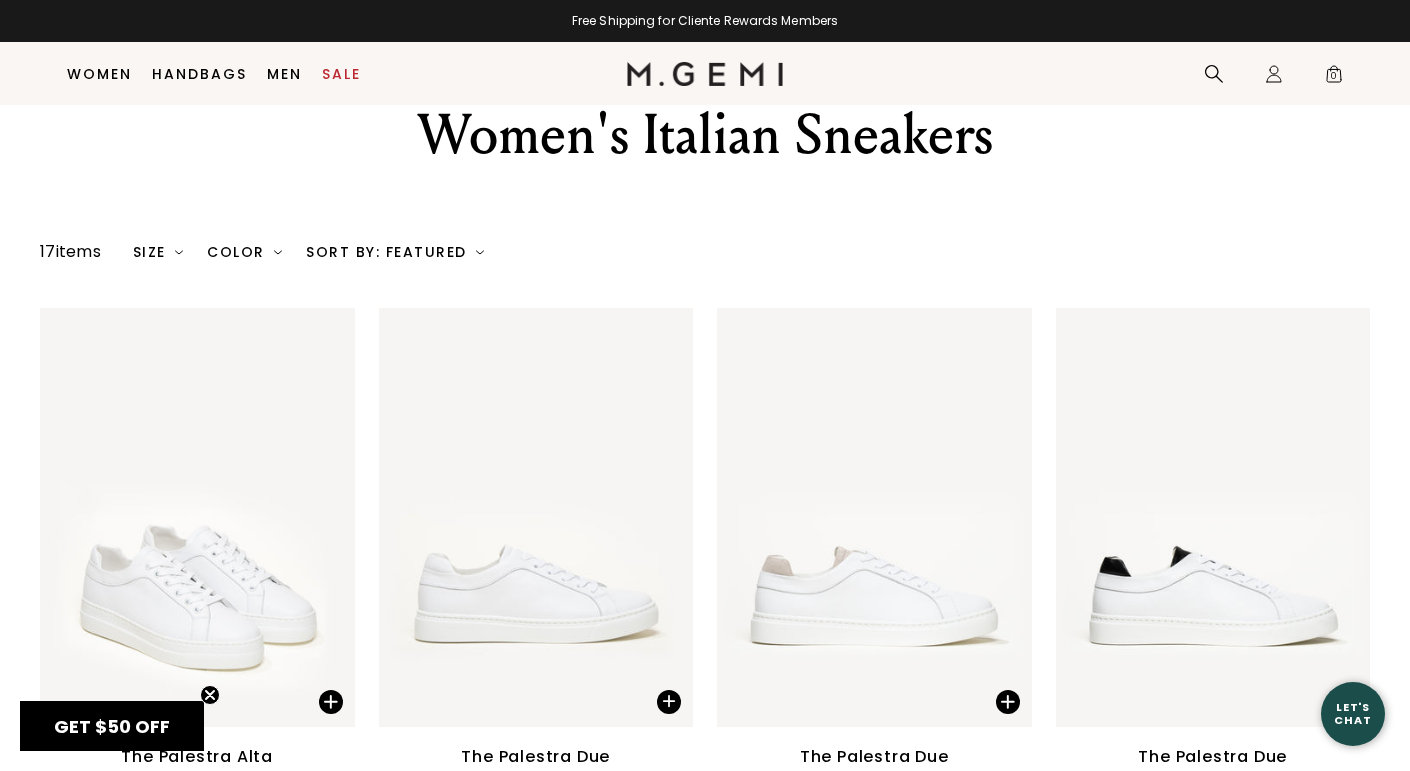 click on "17  items Size   35 35.5 36 36.5 37 37.5 38 38.5 39 39.5 40 40.5 41 42 Clear All Color   Clear All Sort By: Featured   Featured Price High-Low Price Low-High Clear All" at bounding box center [705, 252] 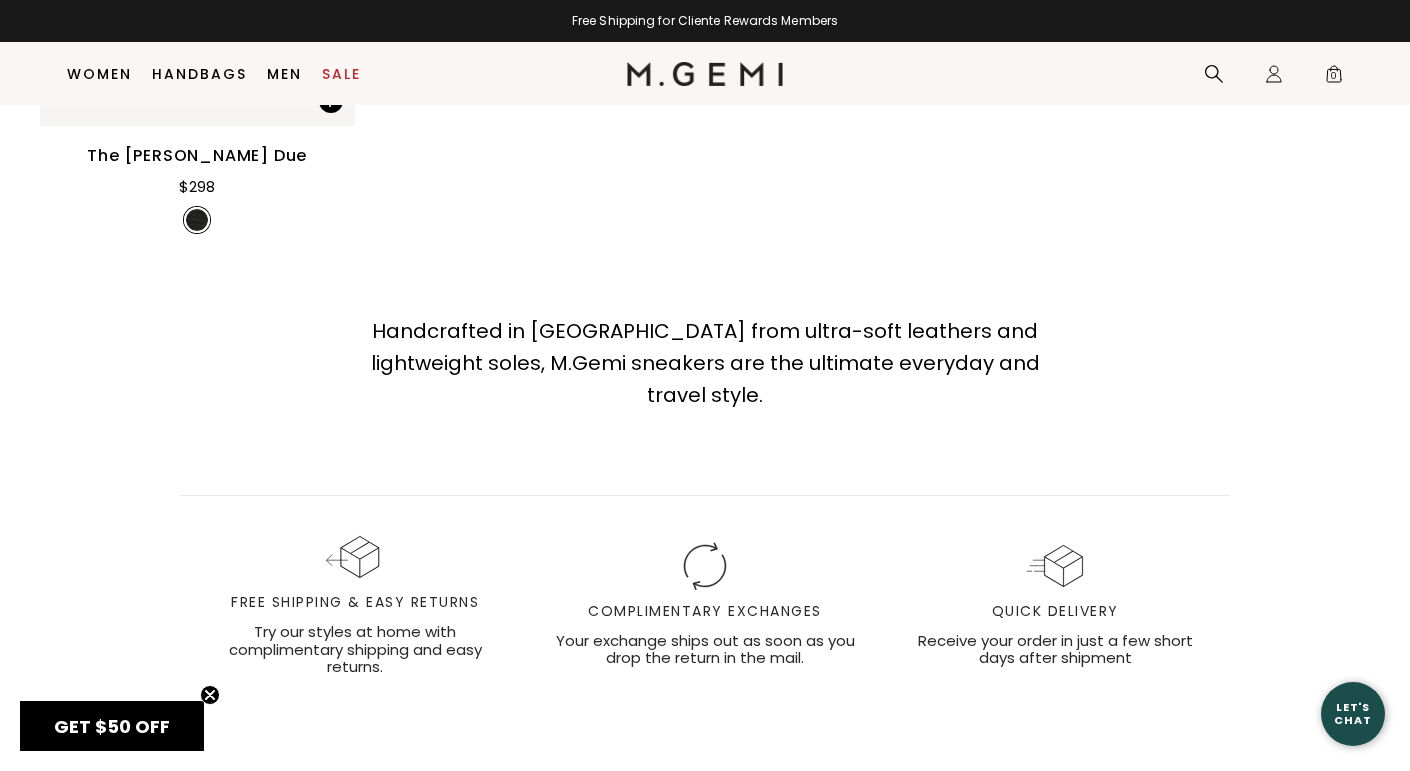 scroll, scrollTop: 3078, scrollLeft: 0, axis: vertical 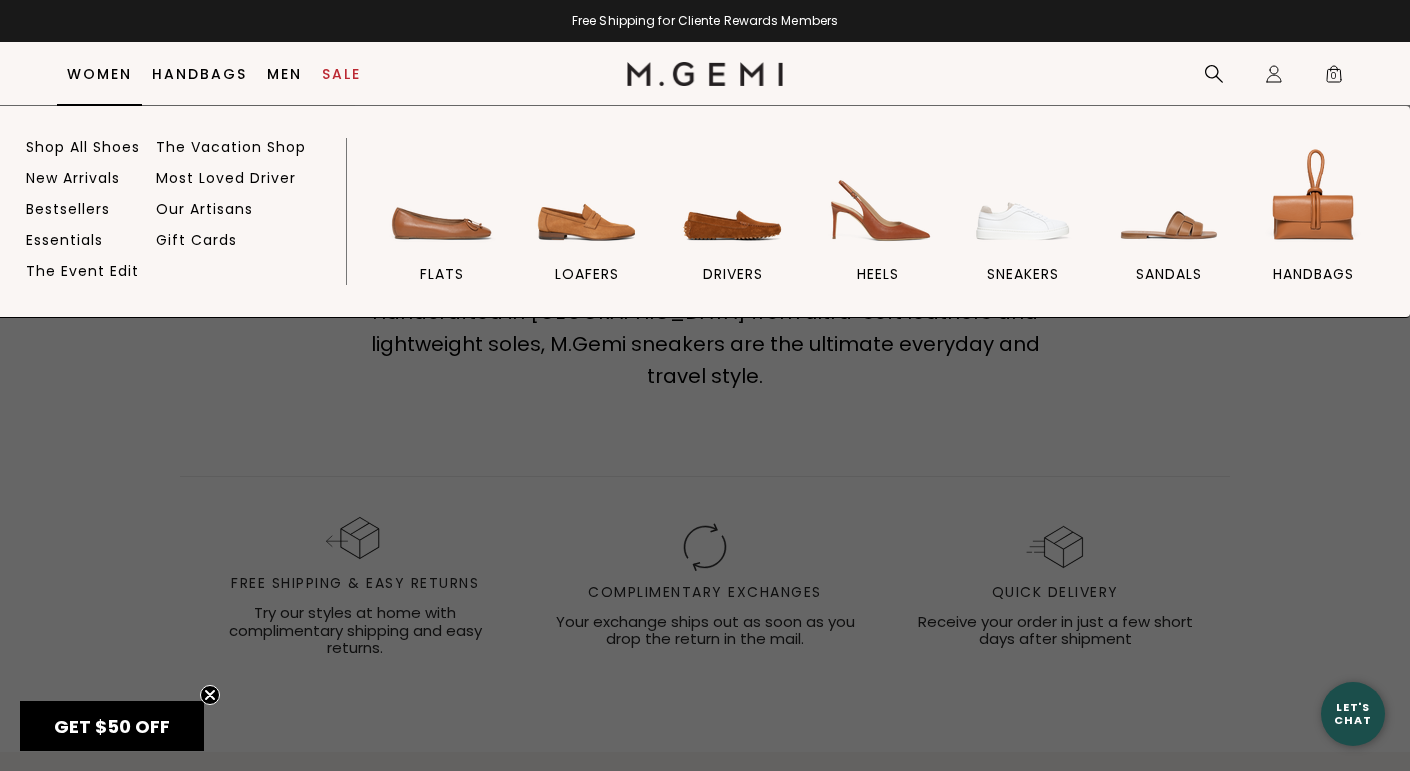 click on "Women" at bounding box center [99, 74] 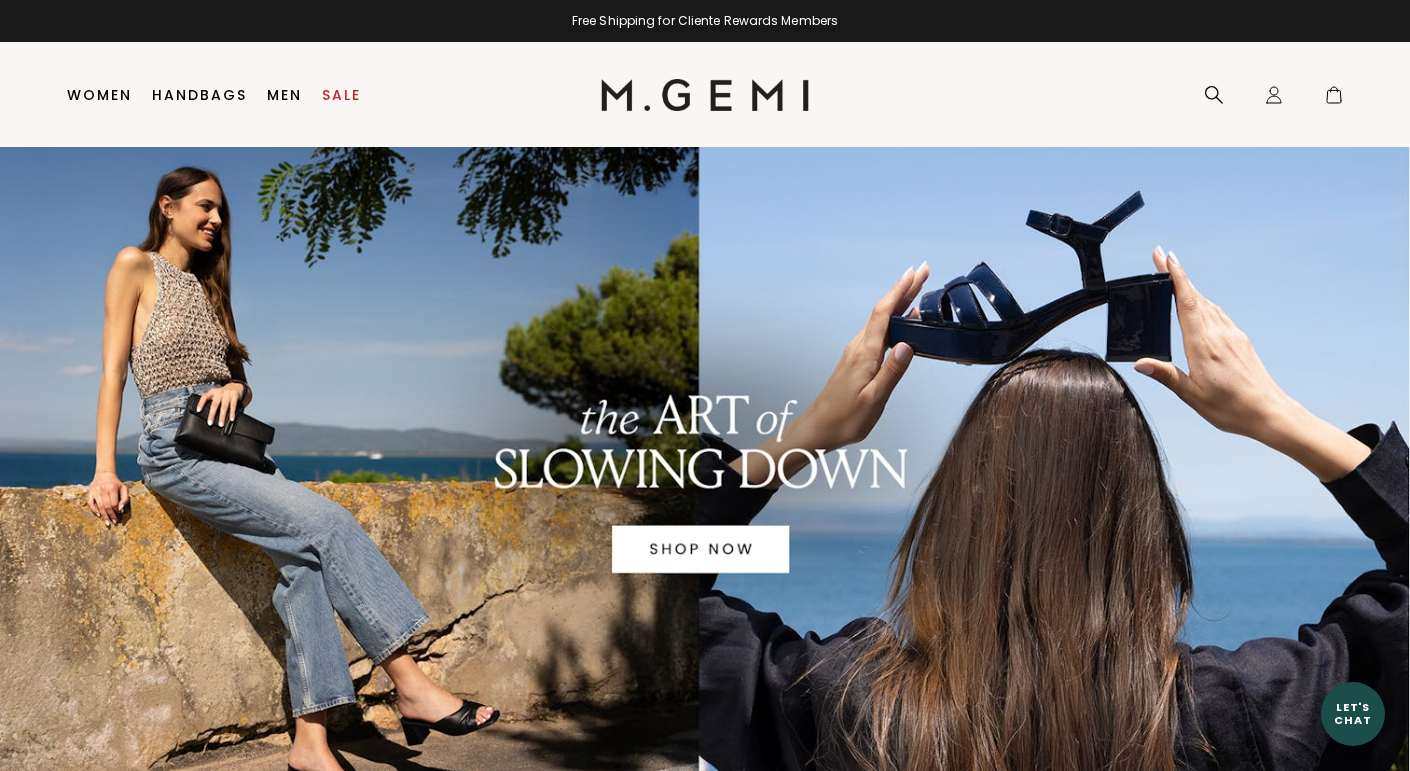 scroll, scrollTop: 0, scrollLeft: 0, axis: both 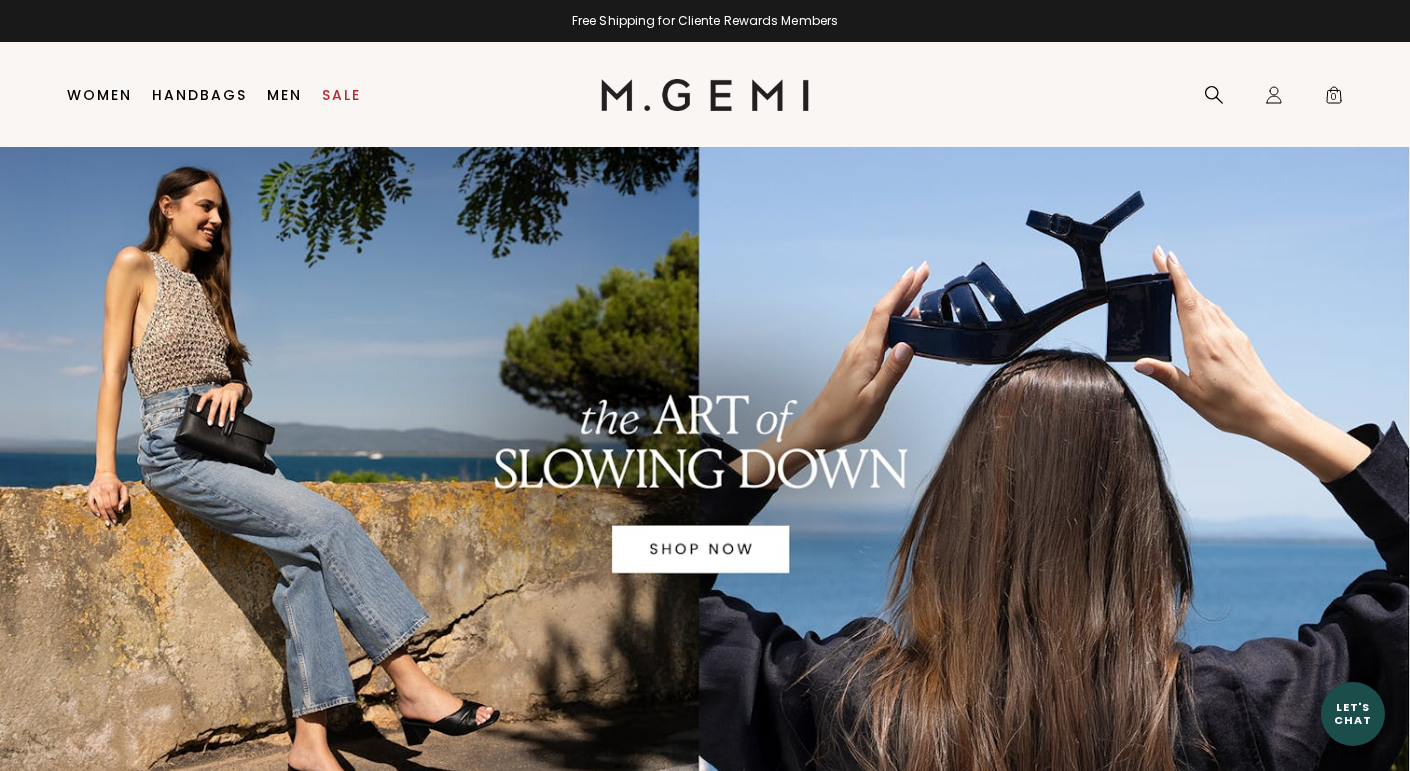 click on "Sale" at bounding box center (341, 95) 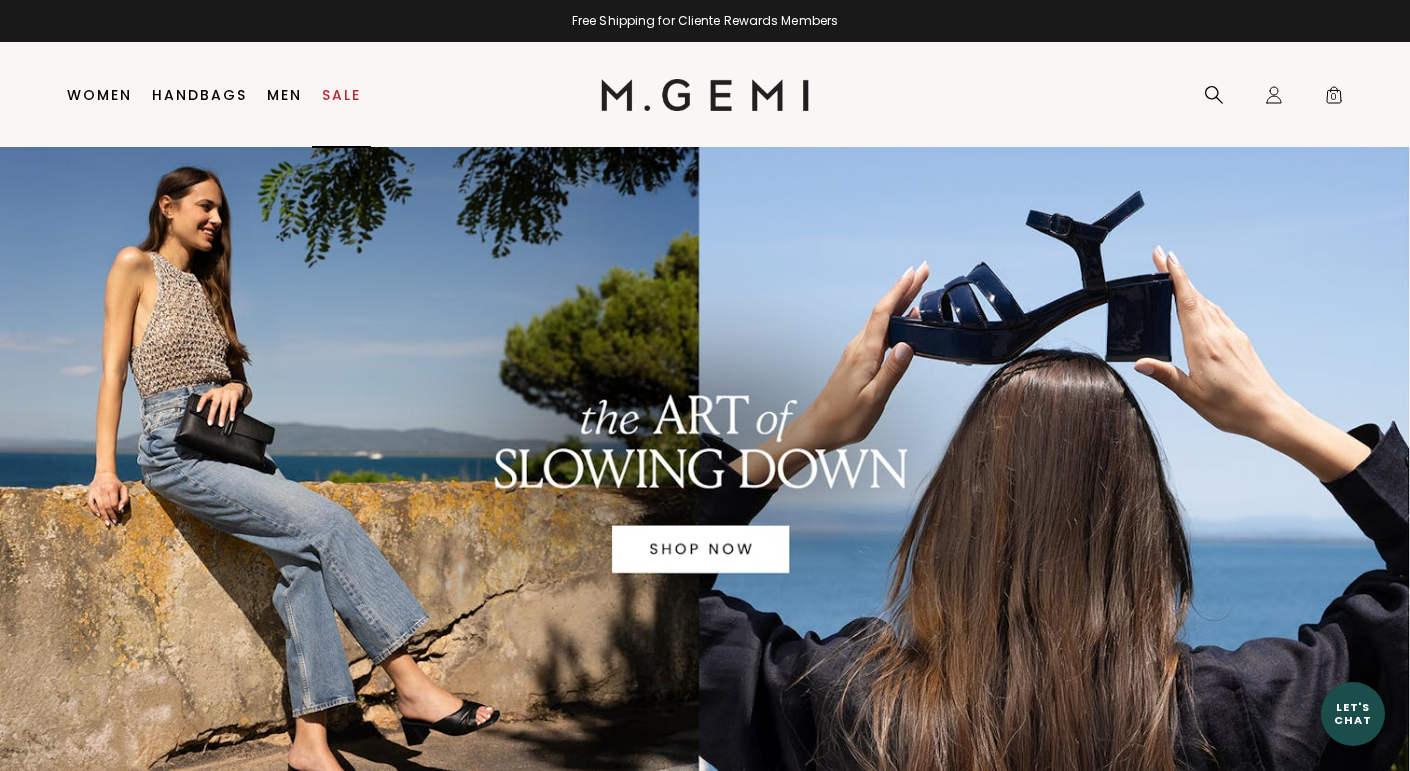 click on "Sale" at bounding box center (341, 95) 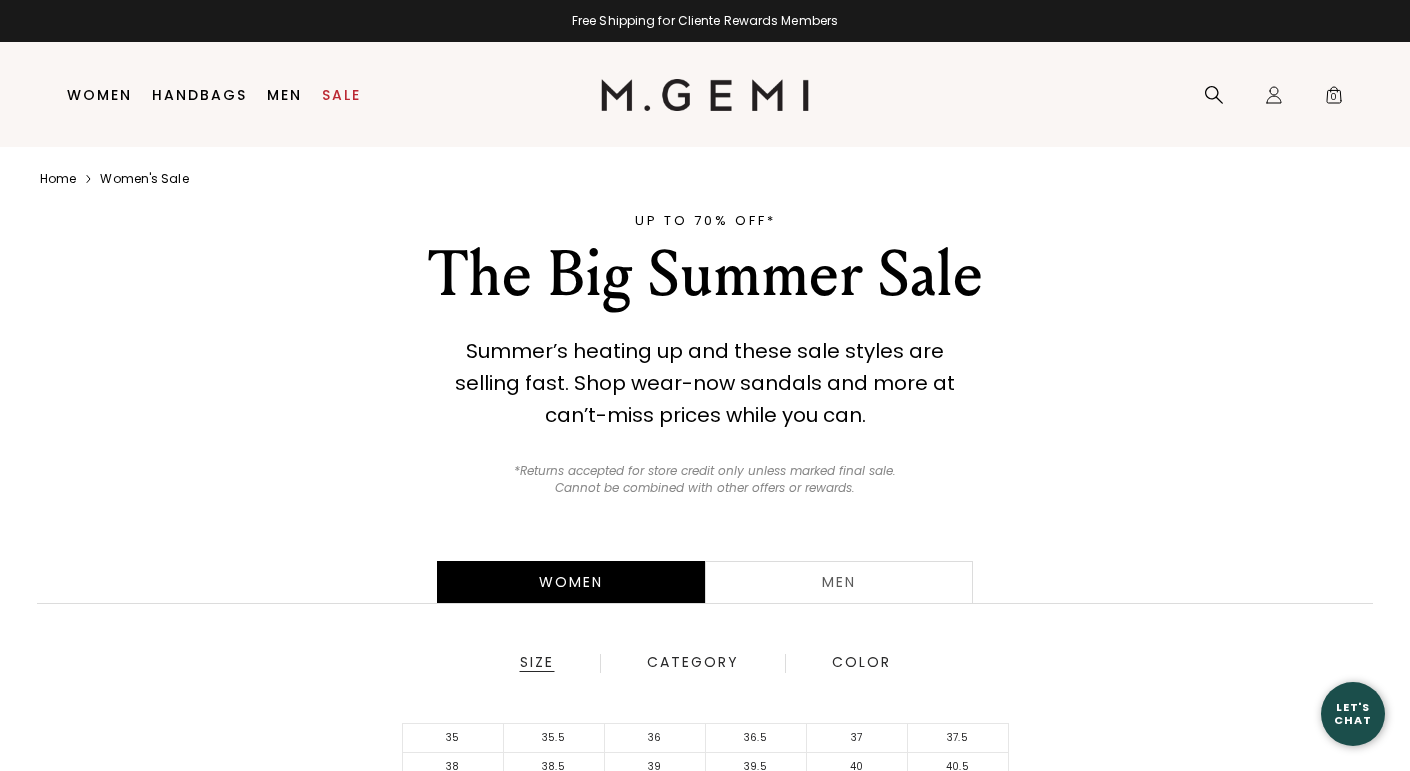 scroll, scrollTop: 0, scrollLeft: 0, axis: both 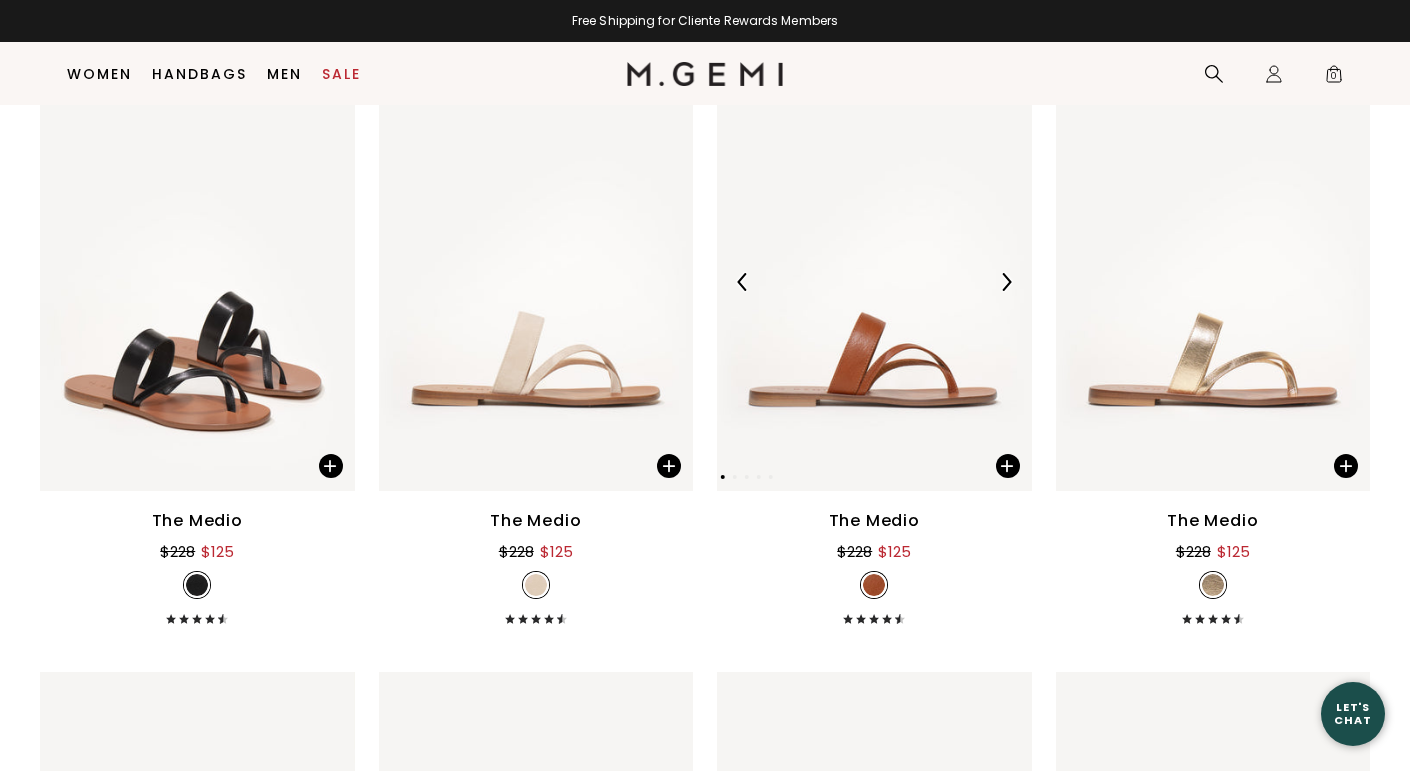 click at bounding box center [1006, 282] 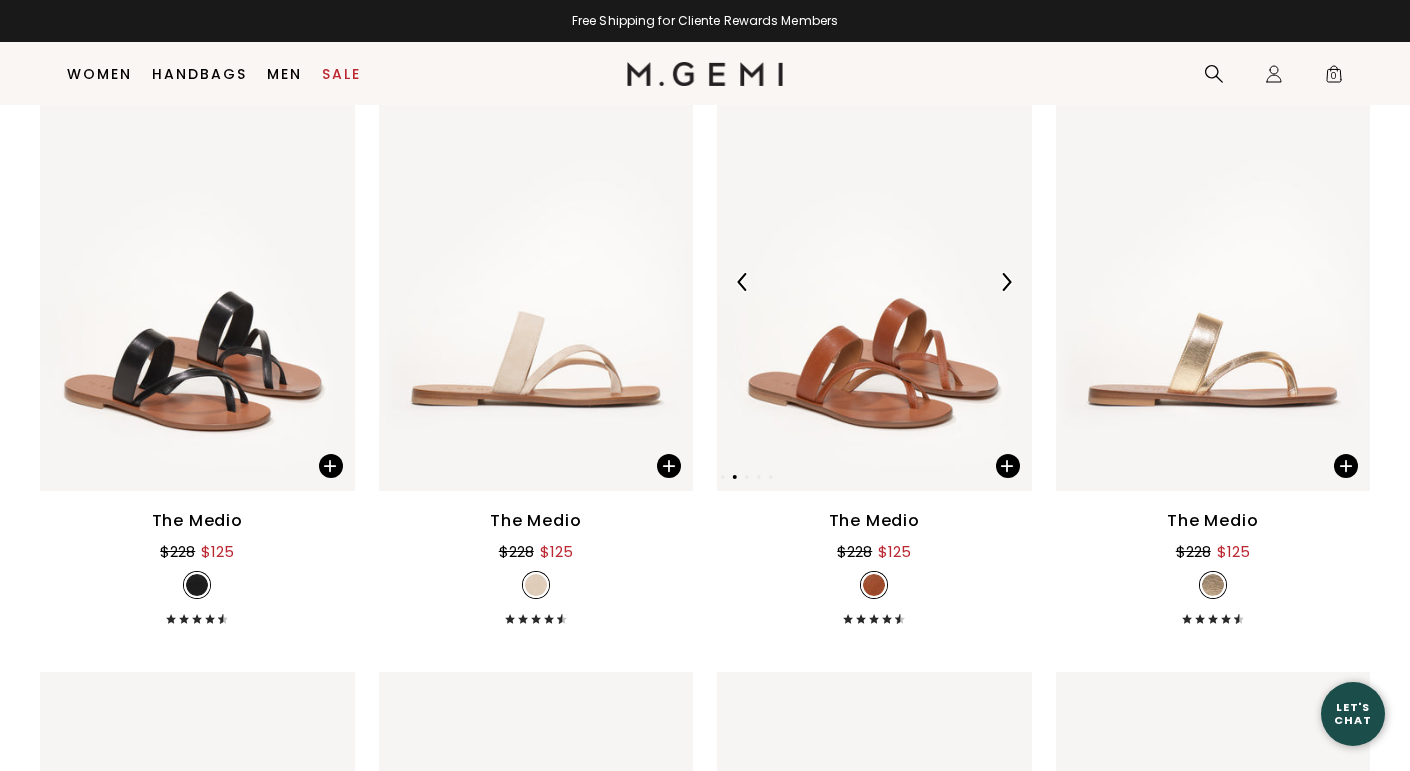 click at bounding box center (1006, 282) 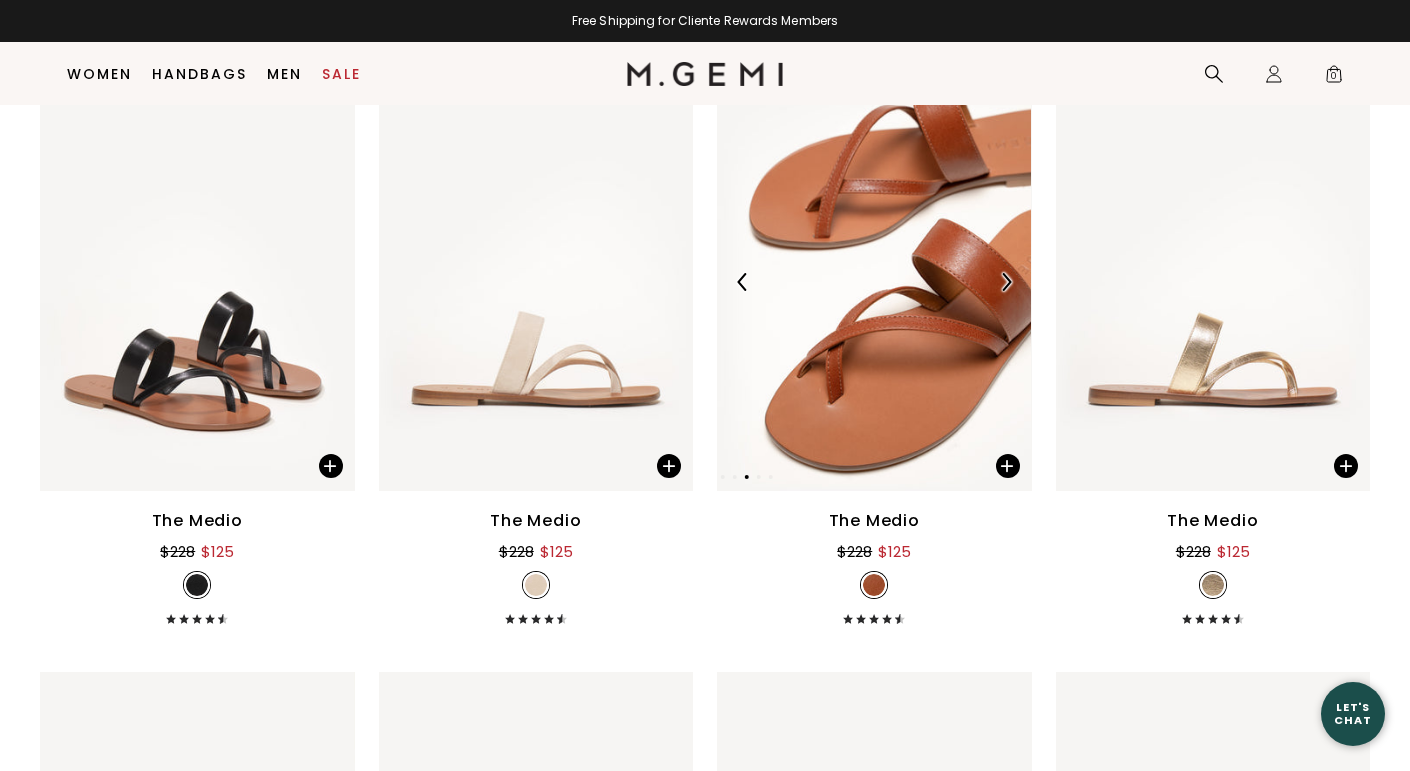 click at bounding box center [1006, 282] 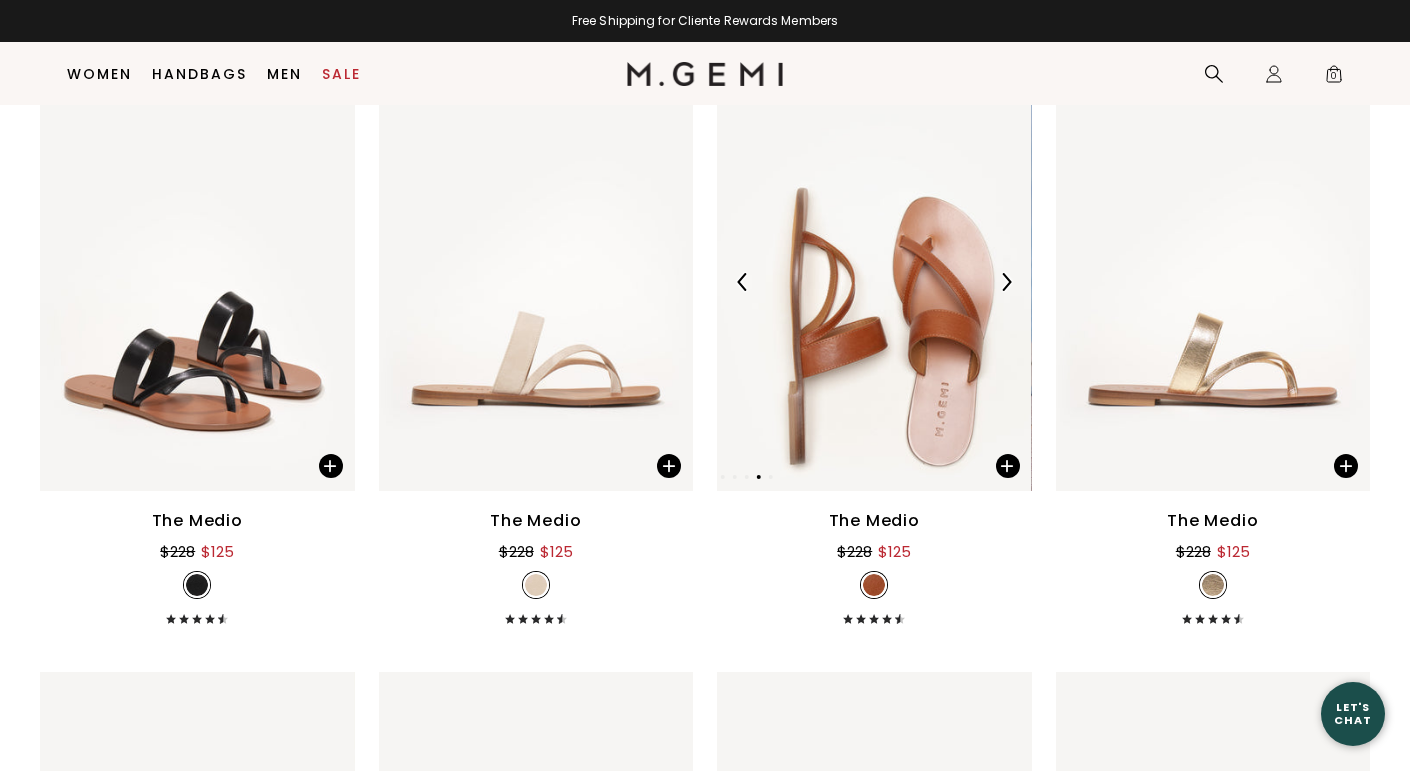 click at bounding box center (1006, 282) 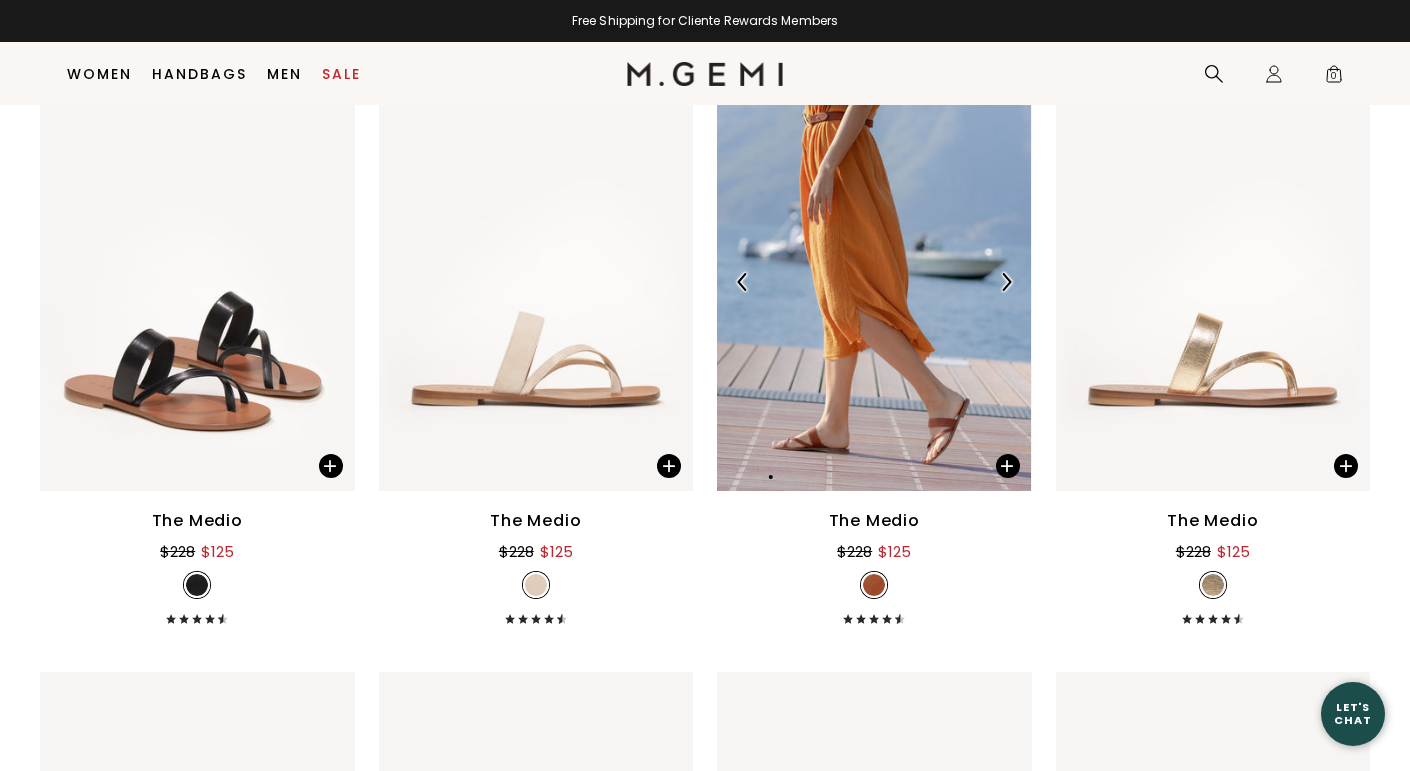 click at bounding box center [1006, 282] 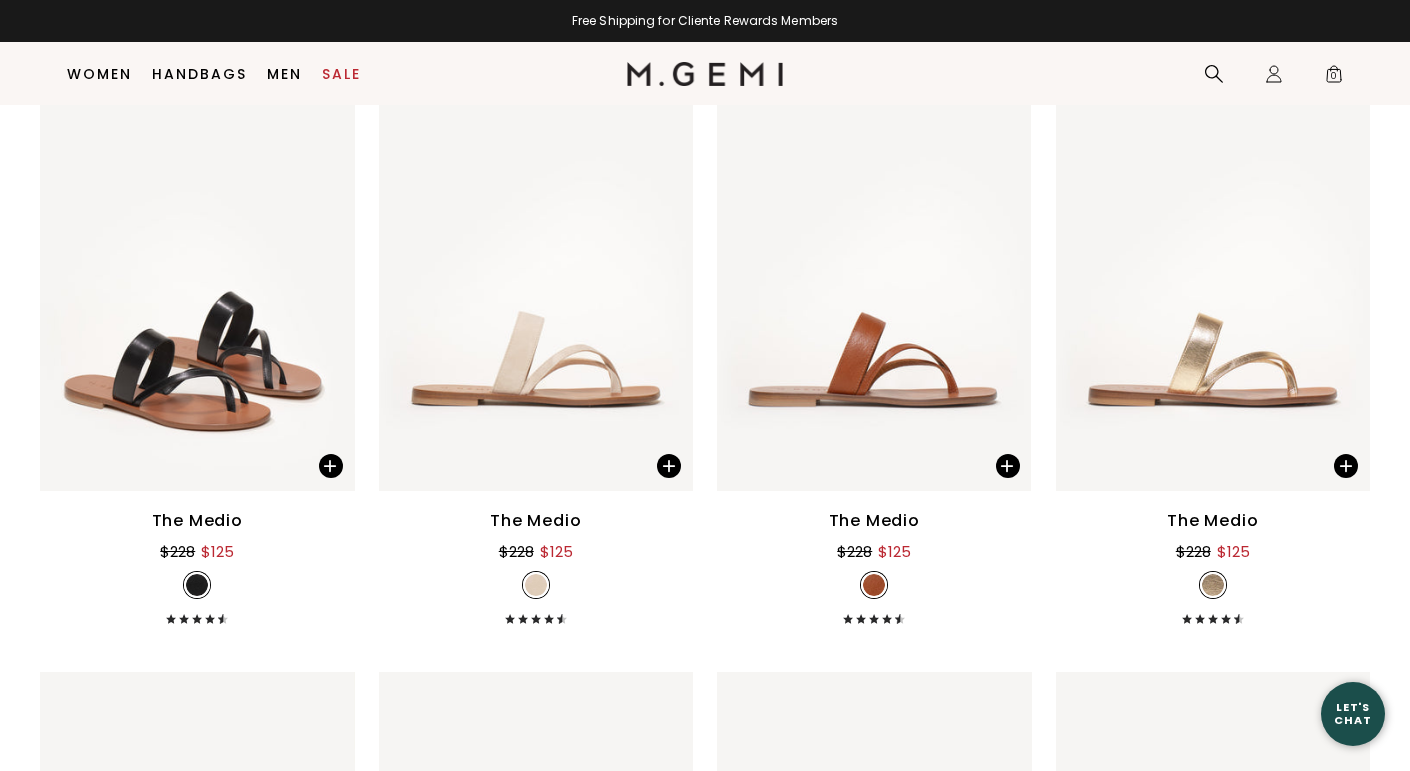 click on "The Medio $228 $125 + 6" at bounding box center [874, 566] 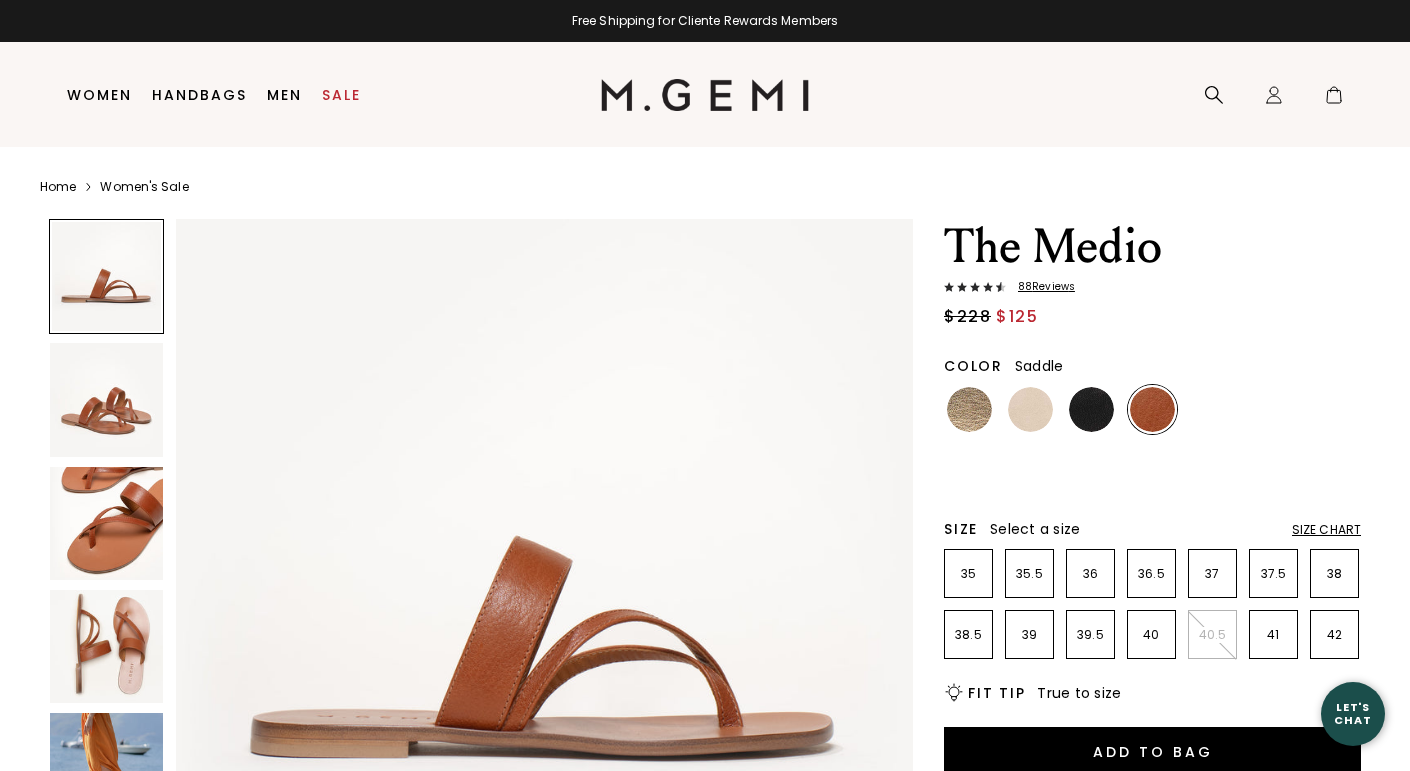 scroll, scrollTop: 0, scrollLeft: 0, axis: both 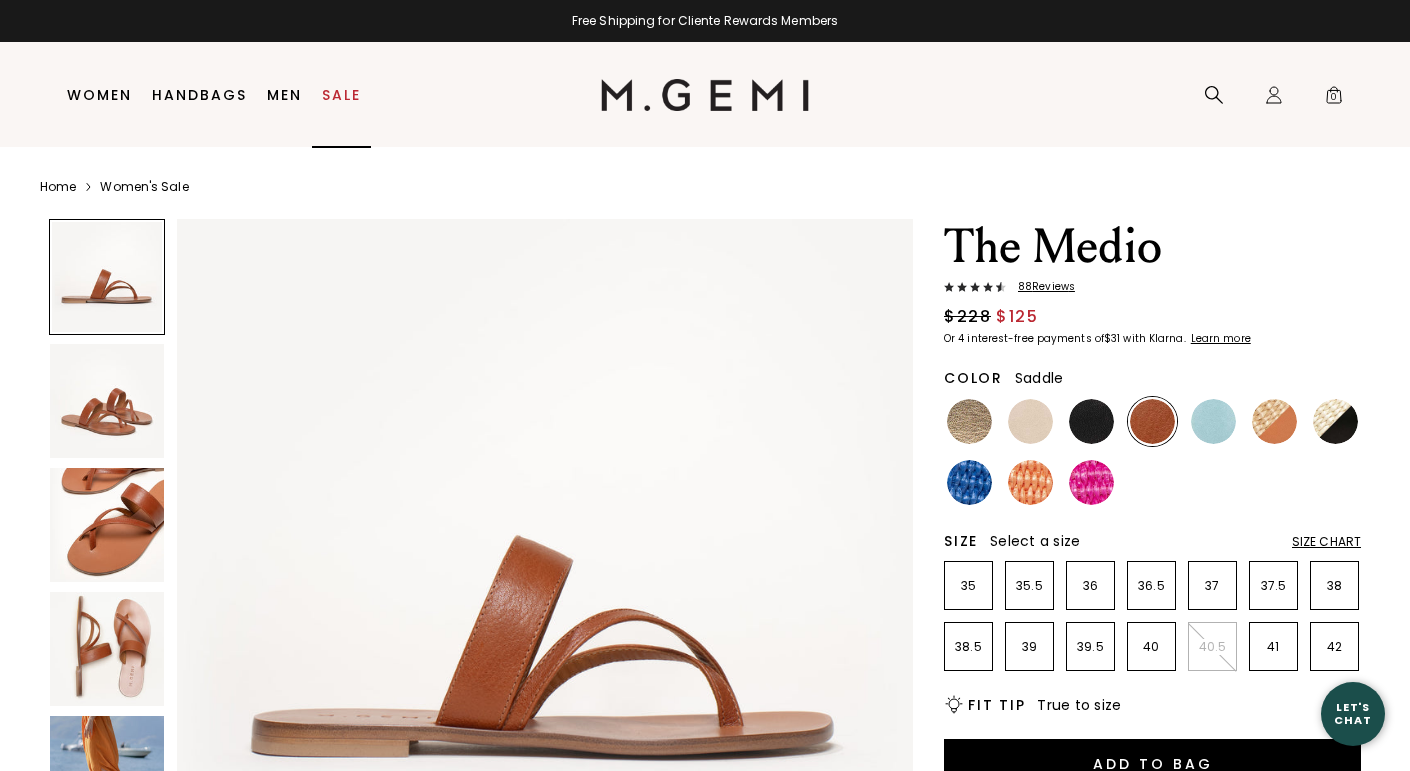 click on "Sale" at bounding box center (341, 95) 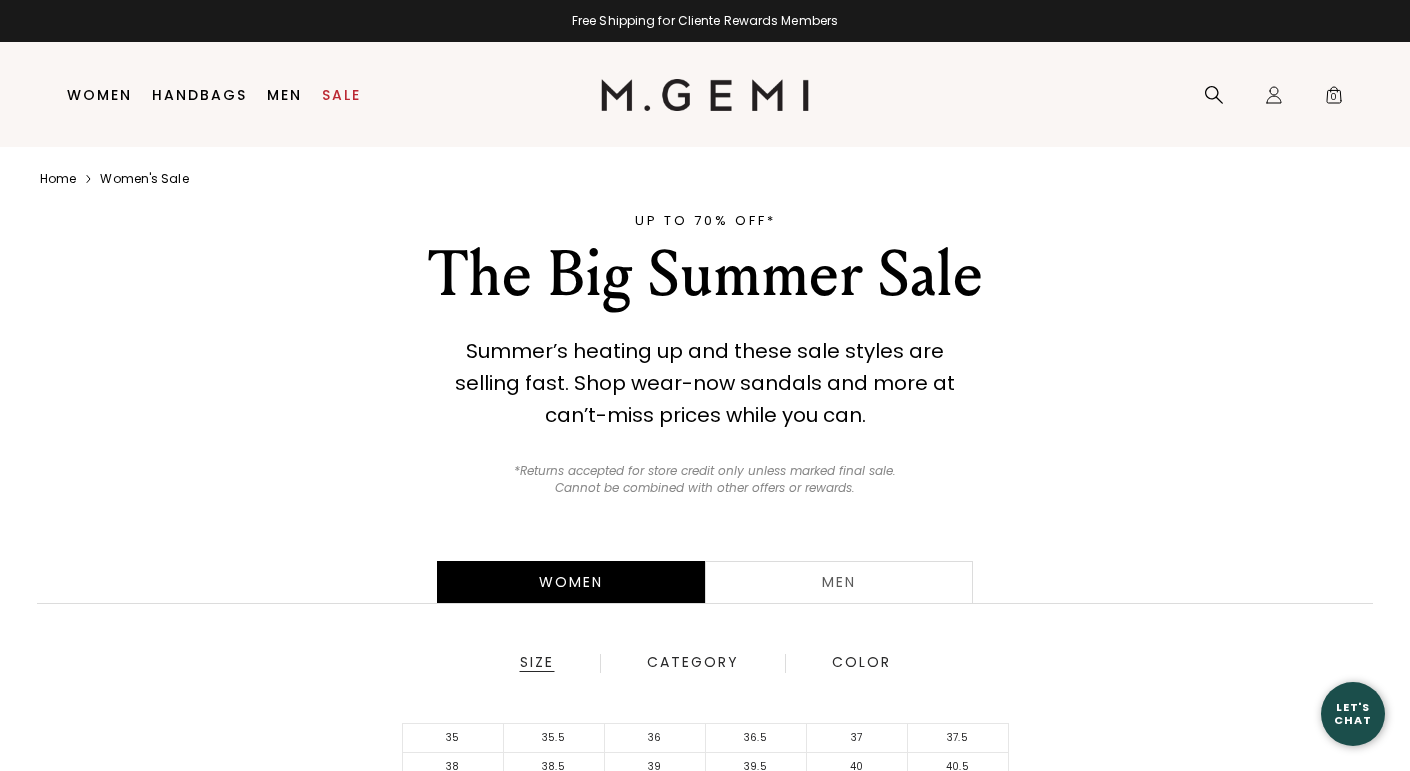 scroll, scrollTop: 0, scrollLeft: 0, axis: both 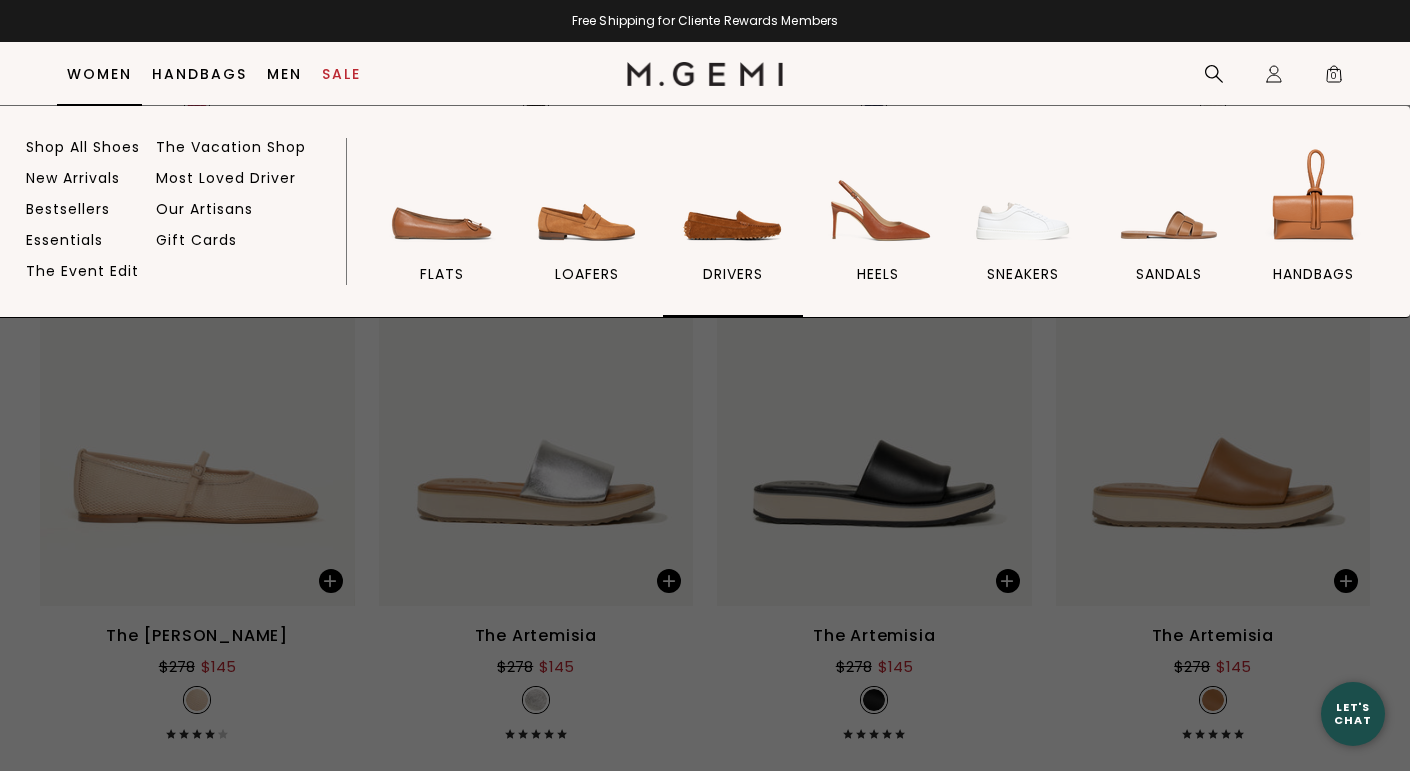click at bounding box center (733, 199) 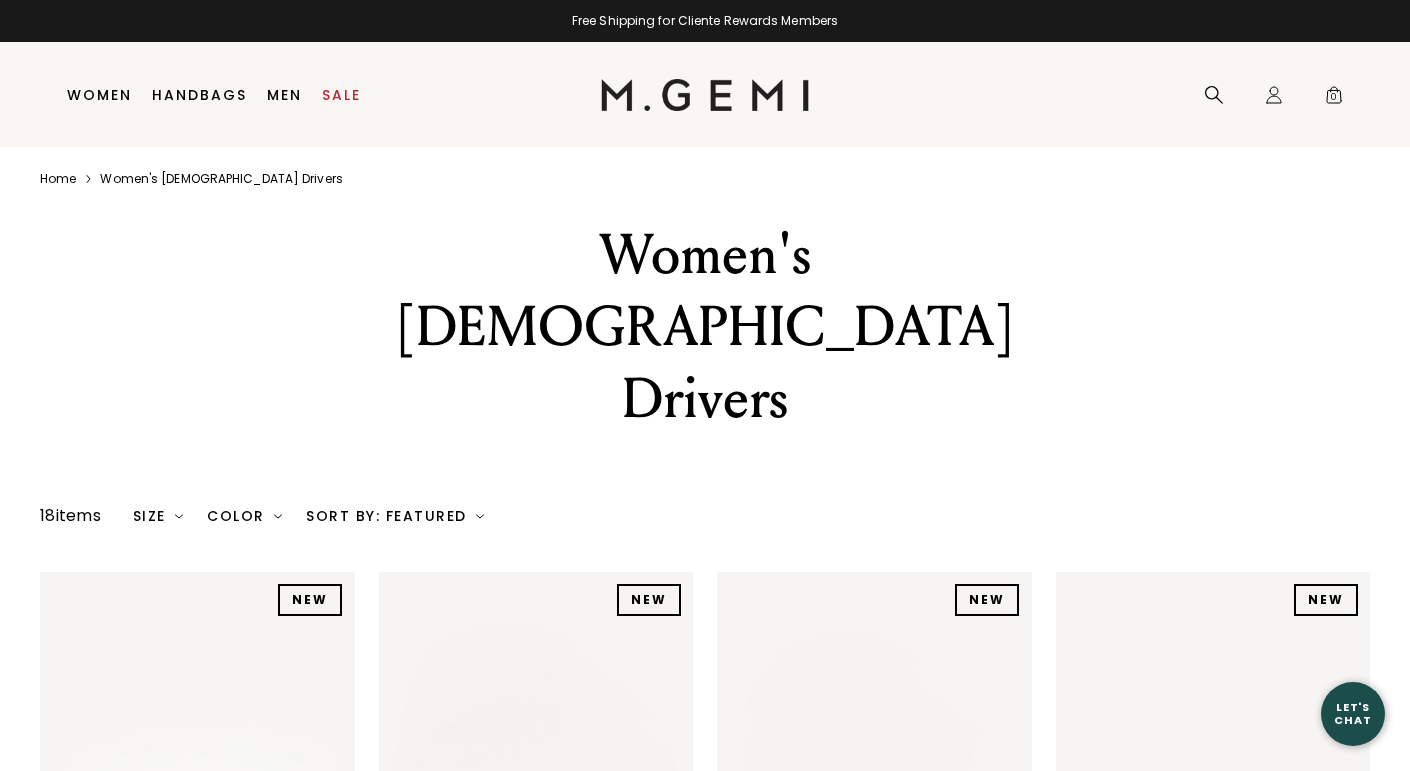 scroll, scrollTop: 0, scrollLeft: 0, axis: both 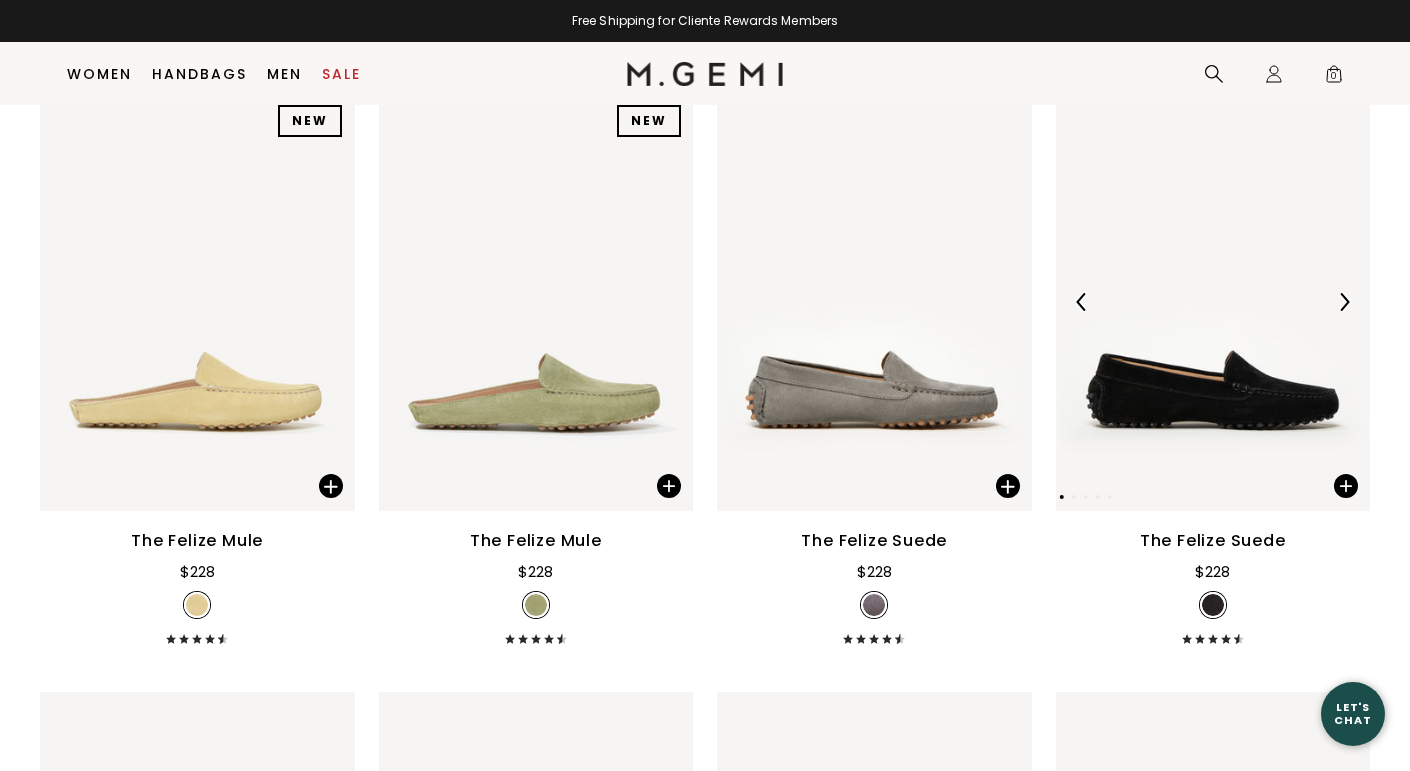 click at bounding box center [1213, 302] 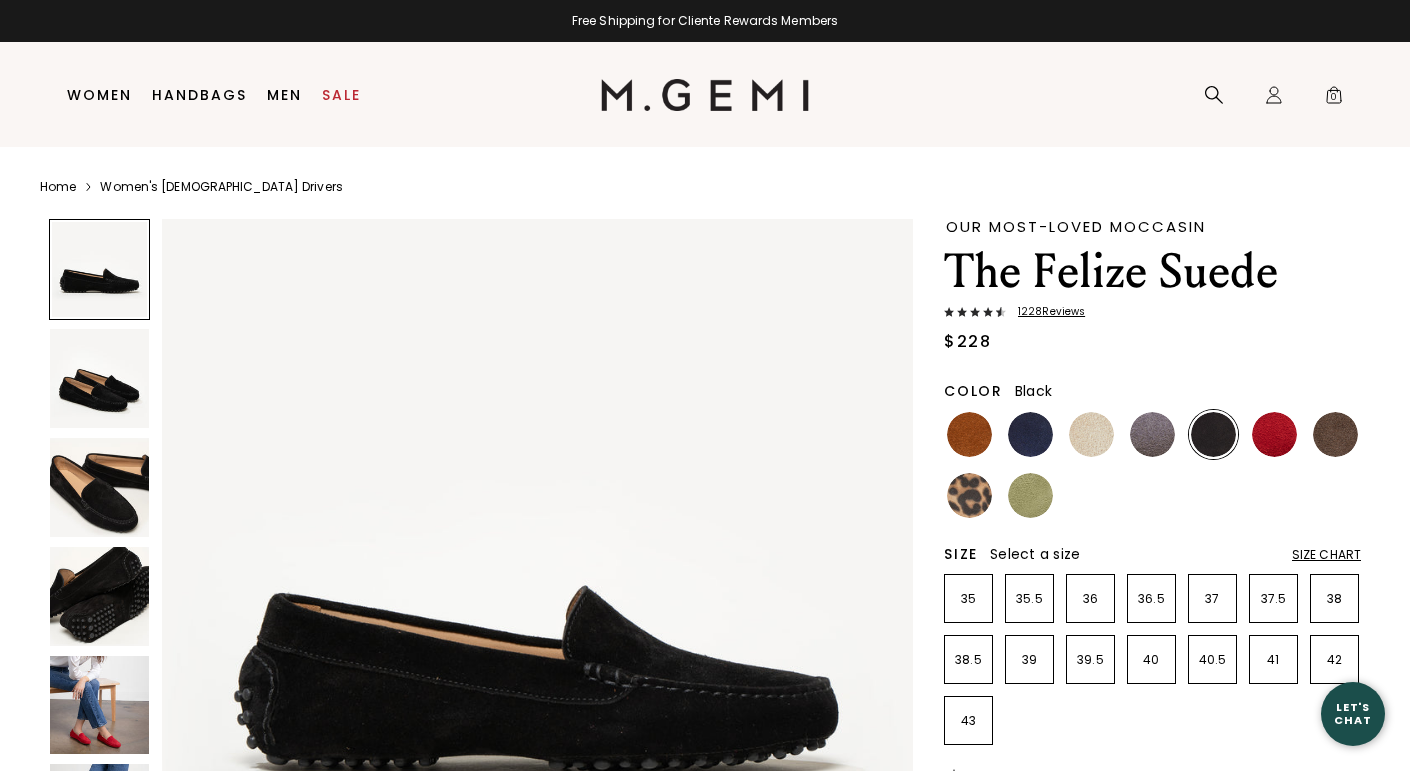 scroll, scrollTop: 0, scrollLeft: 0, axis: both 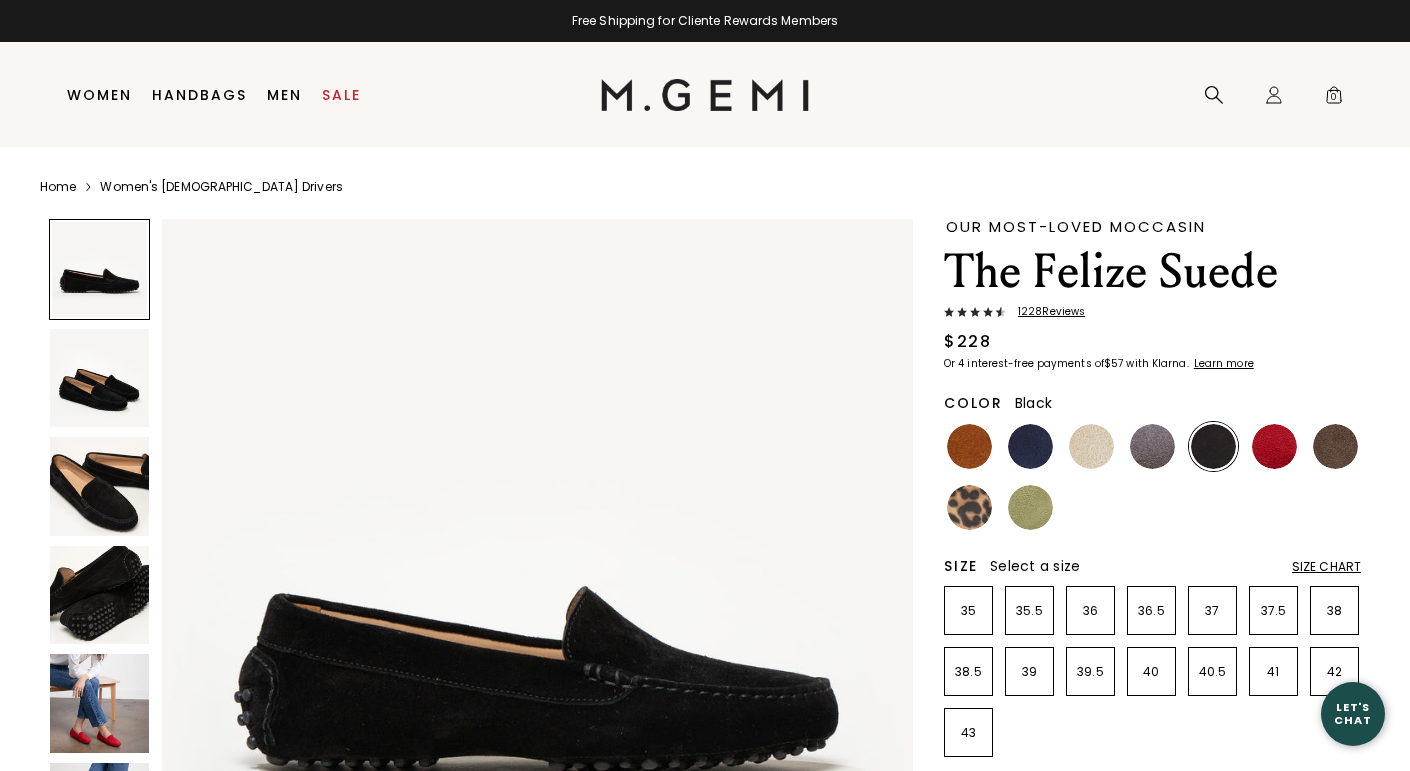 click at bounding box center [538, 595] 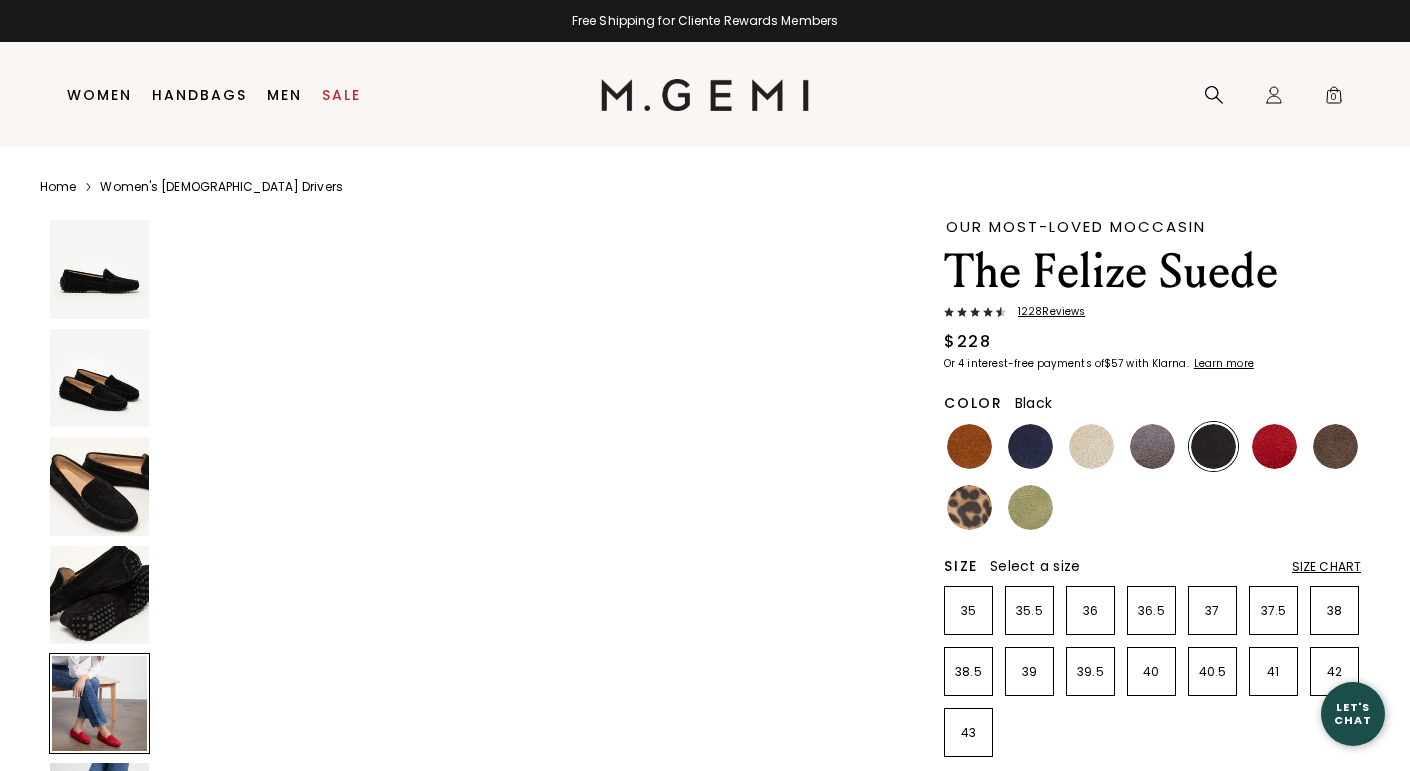 scroll, scrollTop: 3086, scrollLeft: 0, axis: vertical 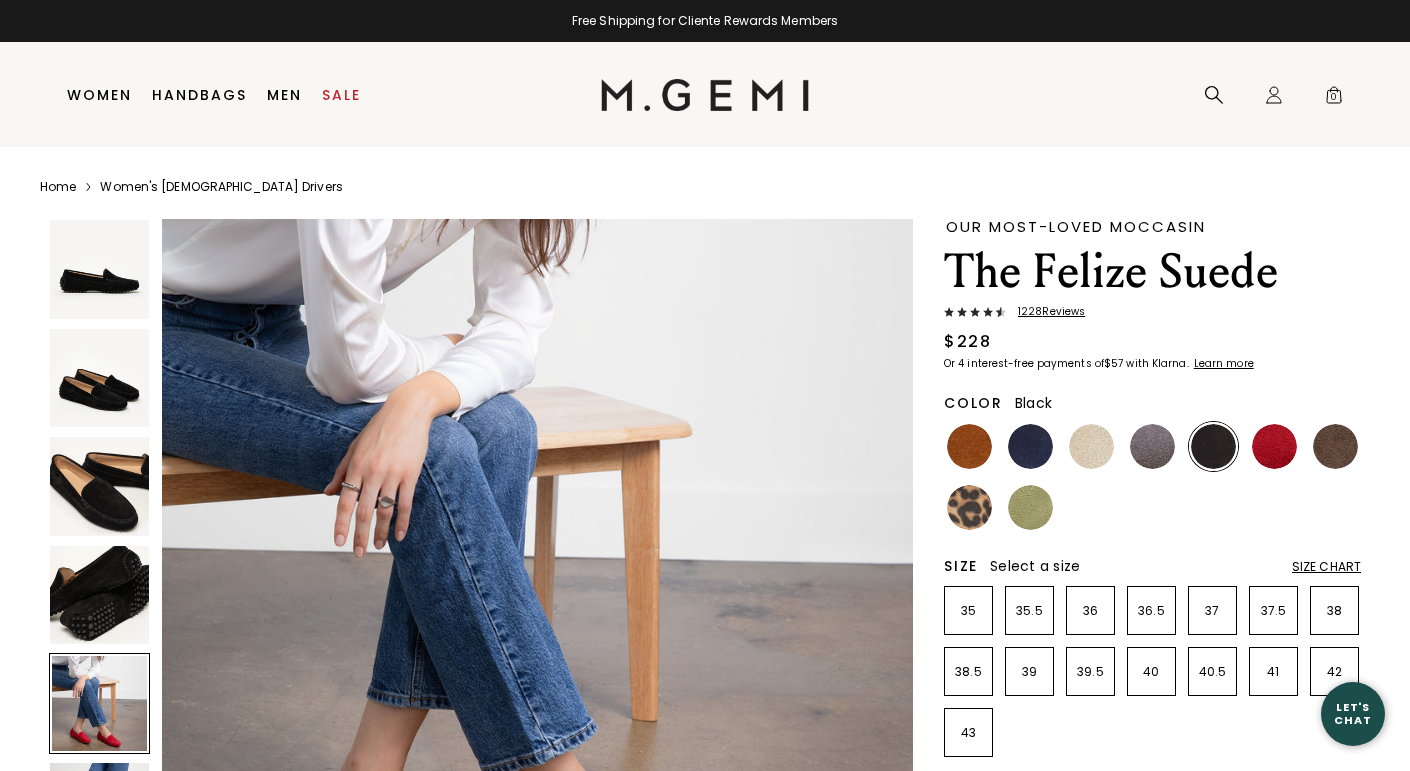 click at bounding box center (99, 595) 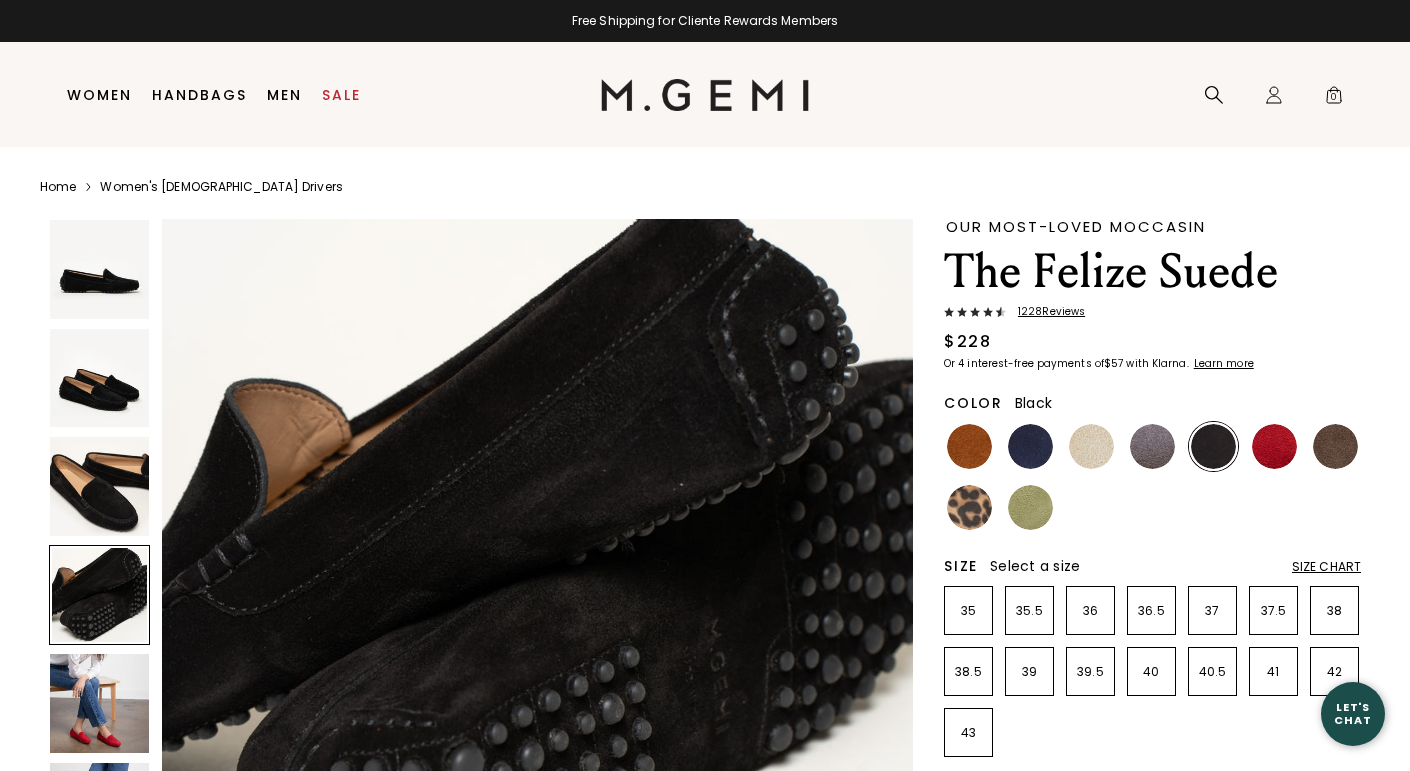 scroll, scrollTop: 2315, scrollLeft: 0, axis: vertical 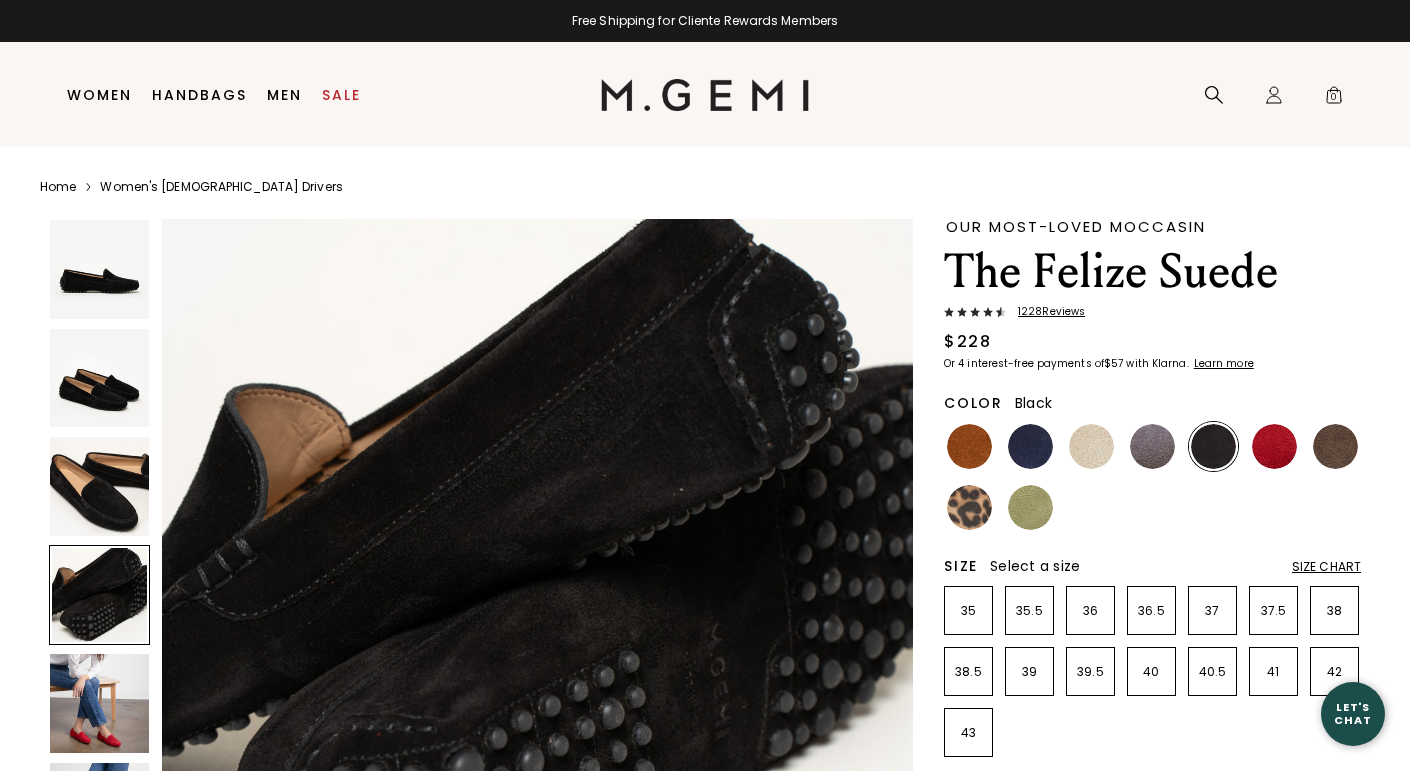 click at bounding box center [99, 486] 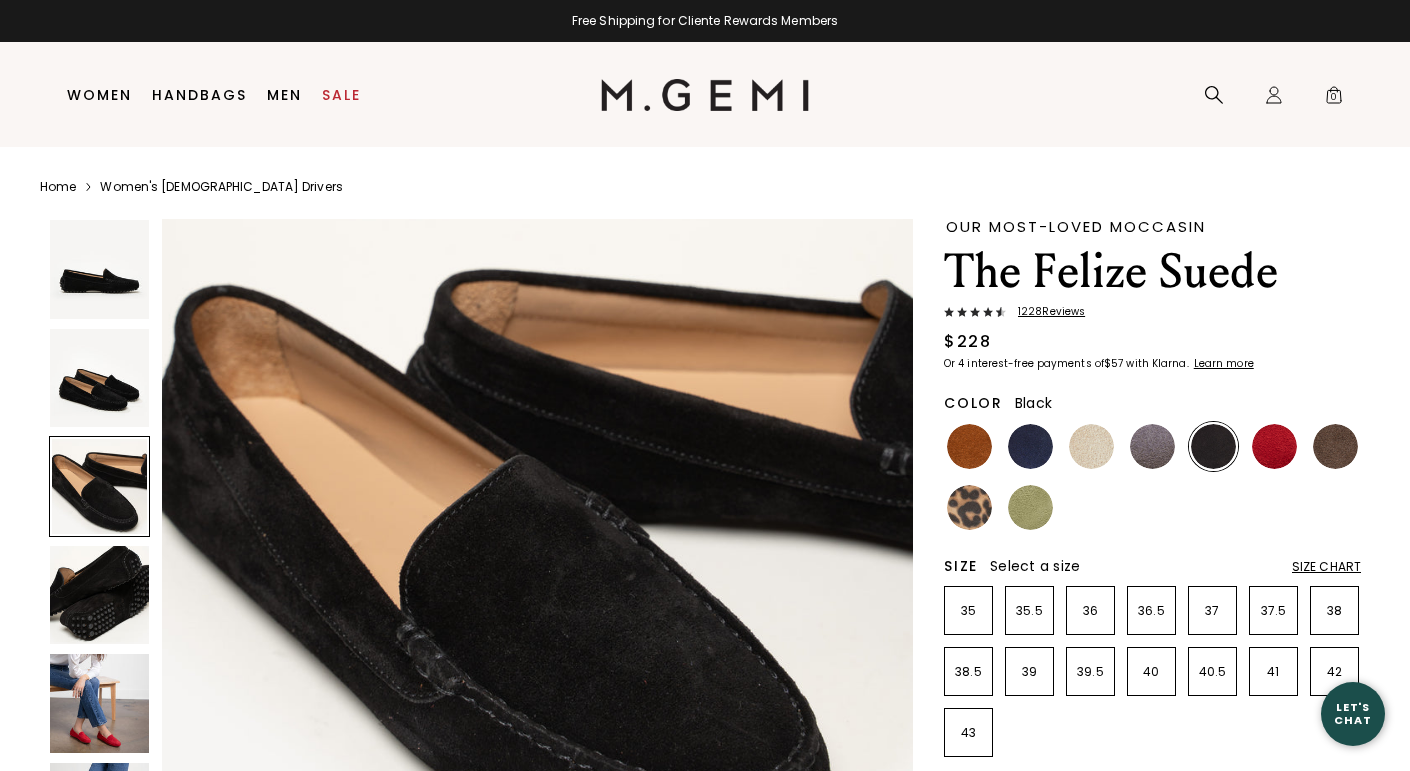 scroll, scrollTop: 1543, scrollLeft: 0, axis: vertical 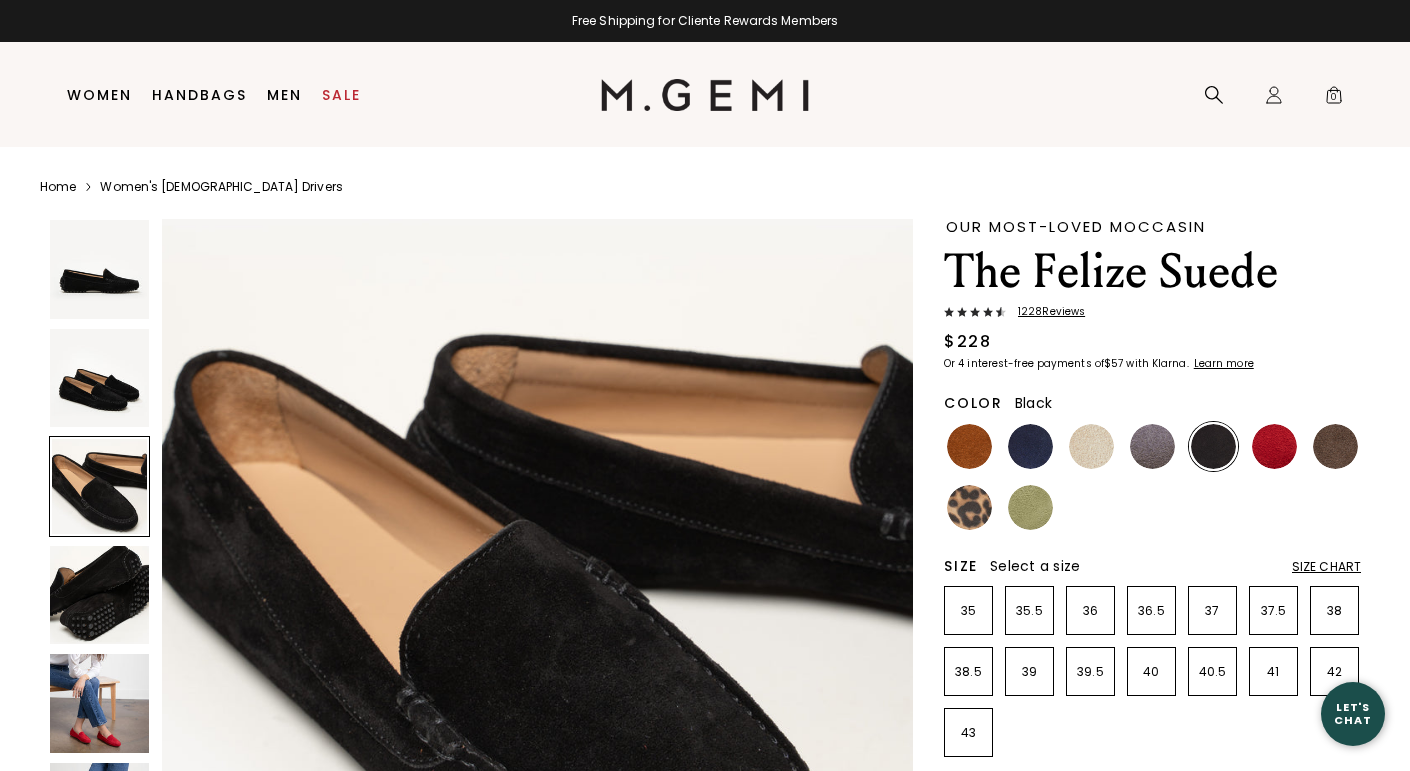 click at bounding box center [99, 378] 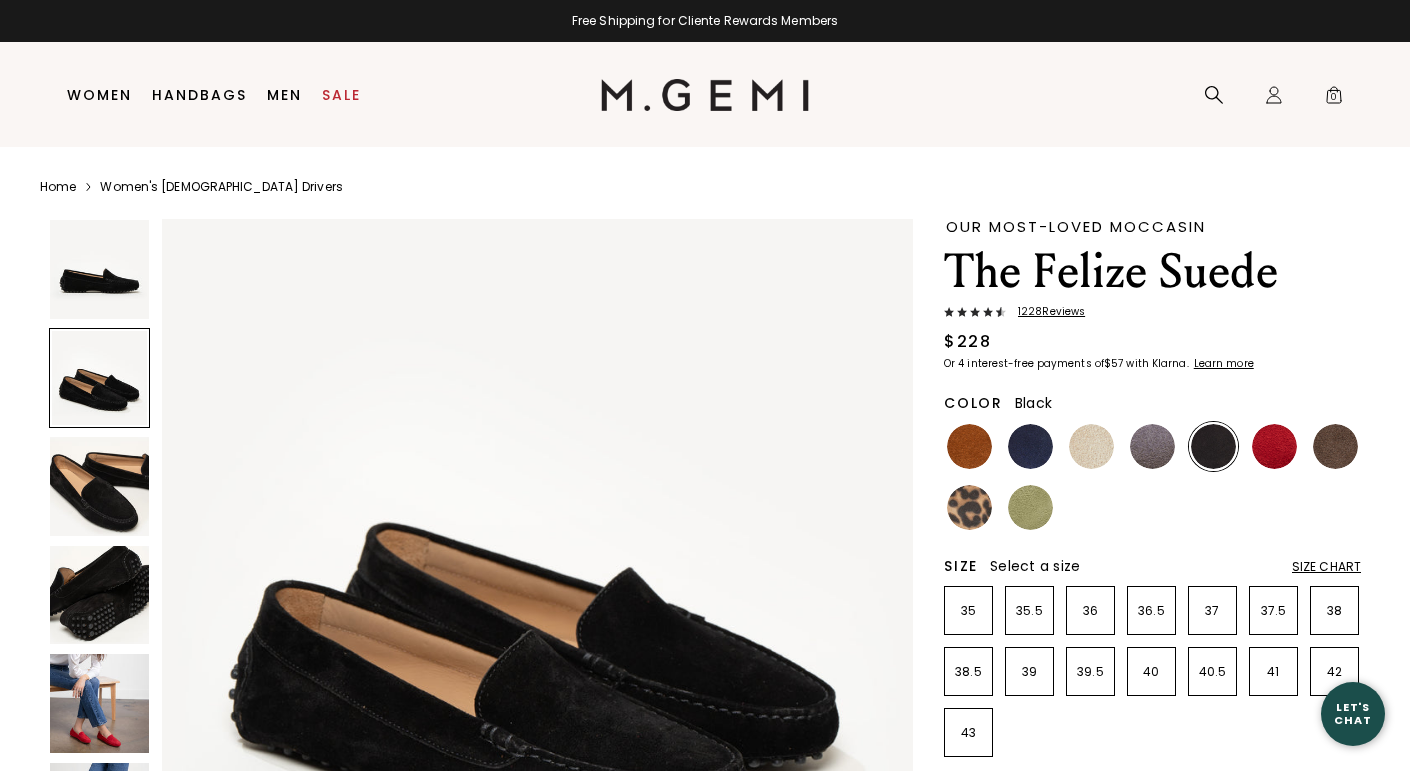 scroll, scrollTop: 771, scrollLeft: 0, axis: vertical 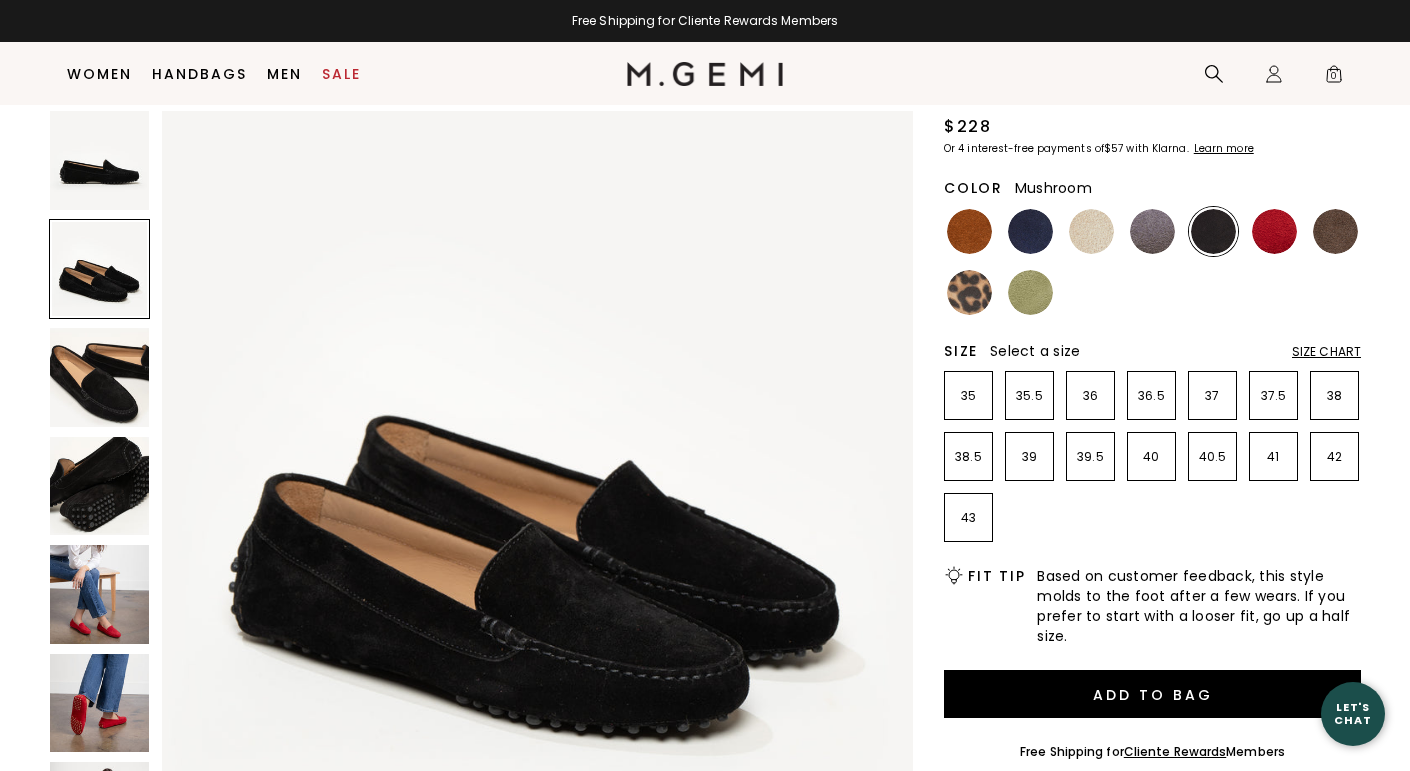 click at bounding box center (1335, 231) 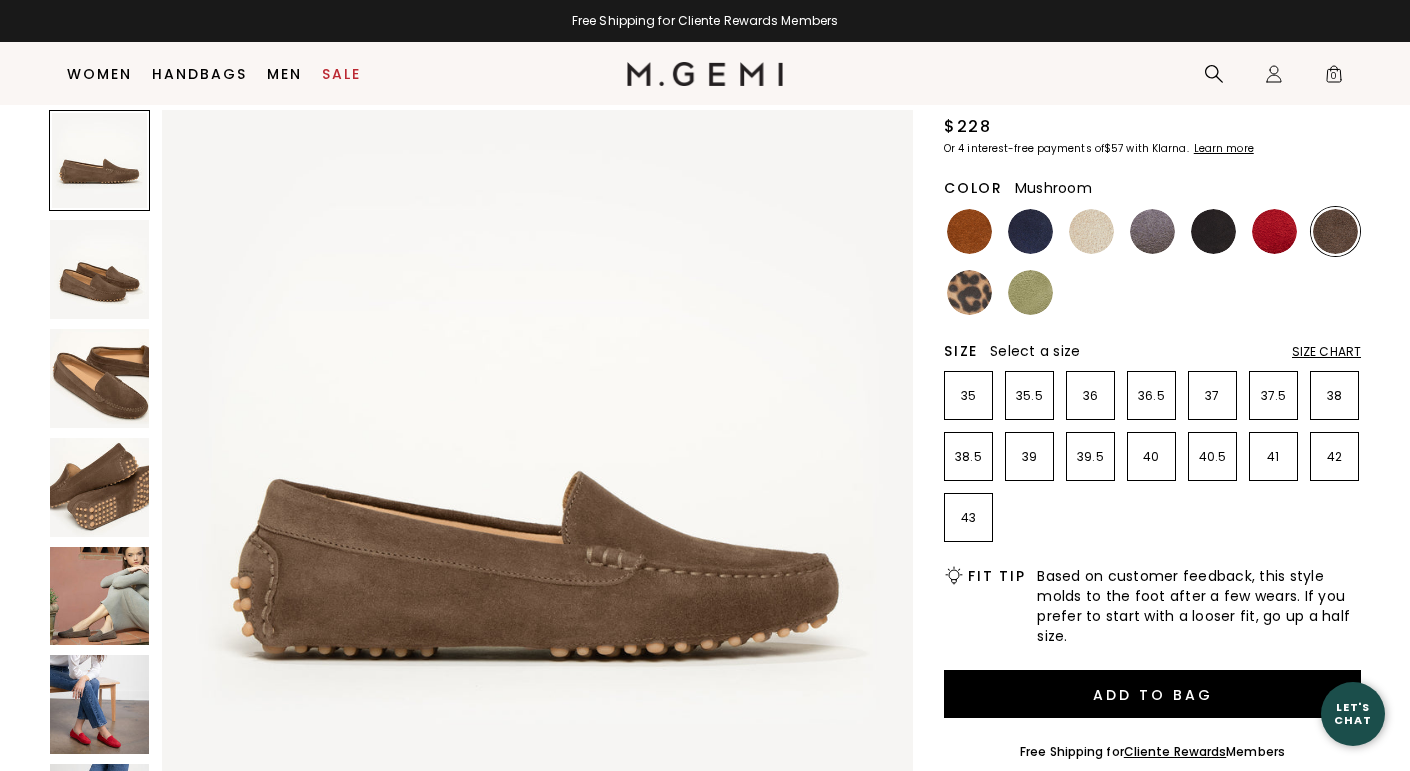 scroll, scrollTop: 0, scrollLeft: 0, axis: both 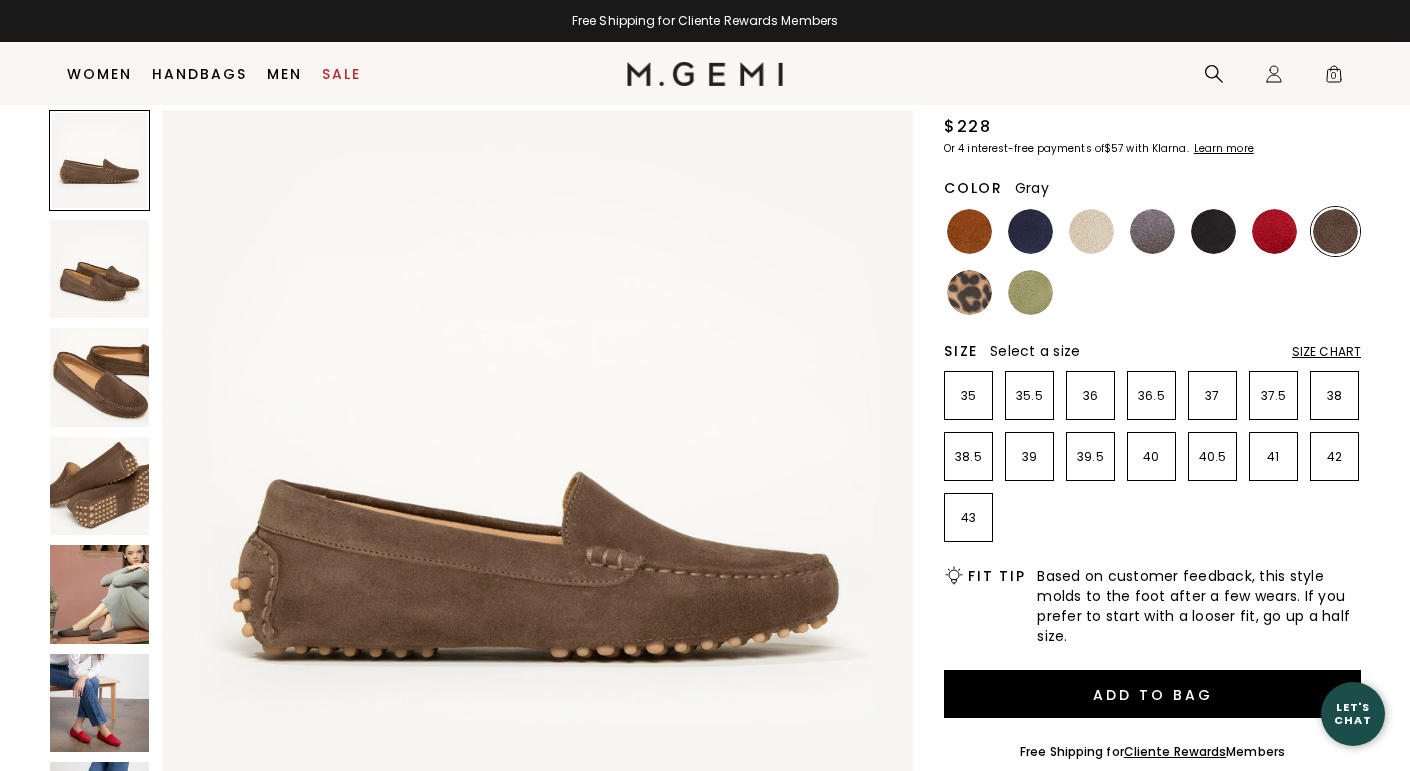 click at bounding box center [1152, 231] 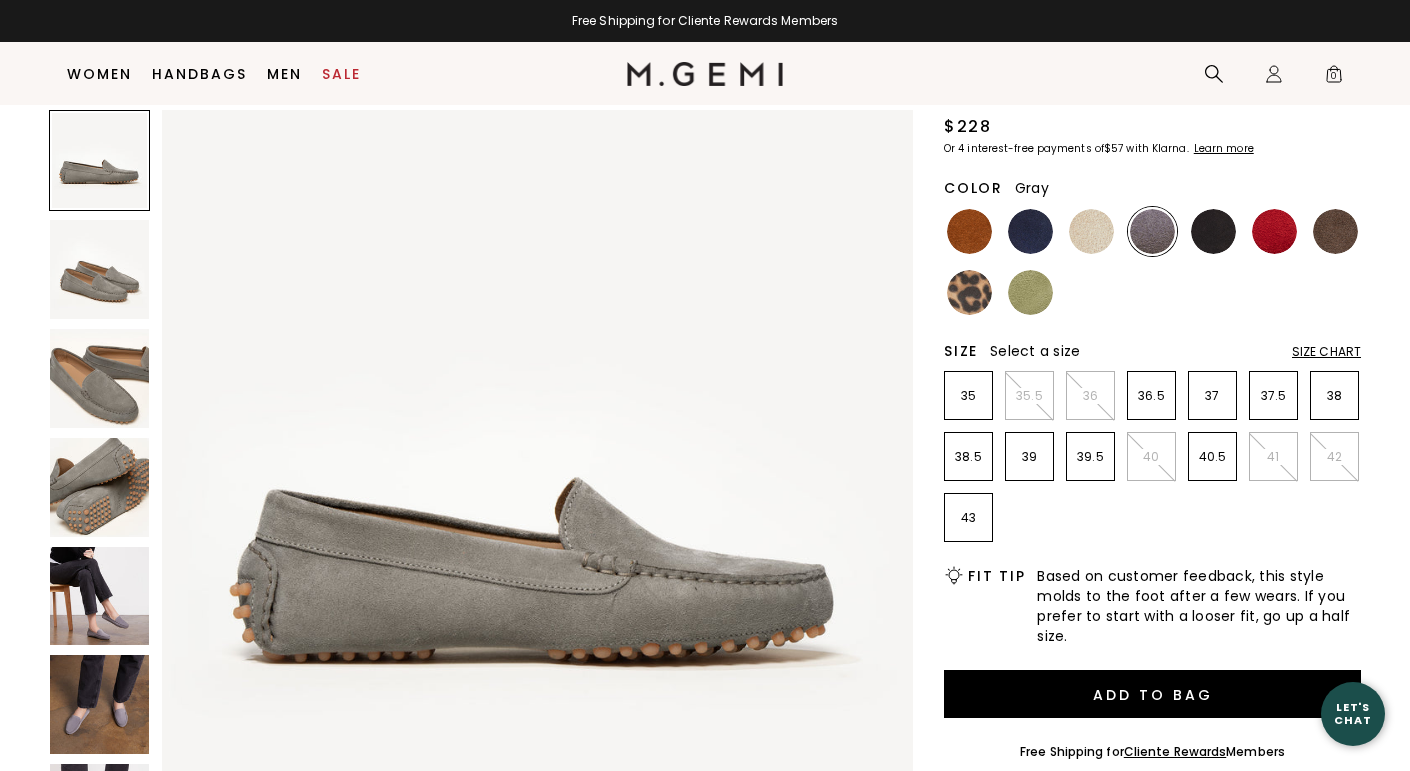 scroll, scrollTop: 0, scrollLeft: 0, axis: both 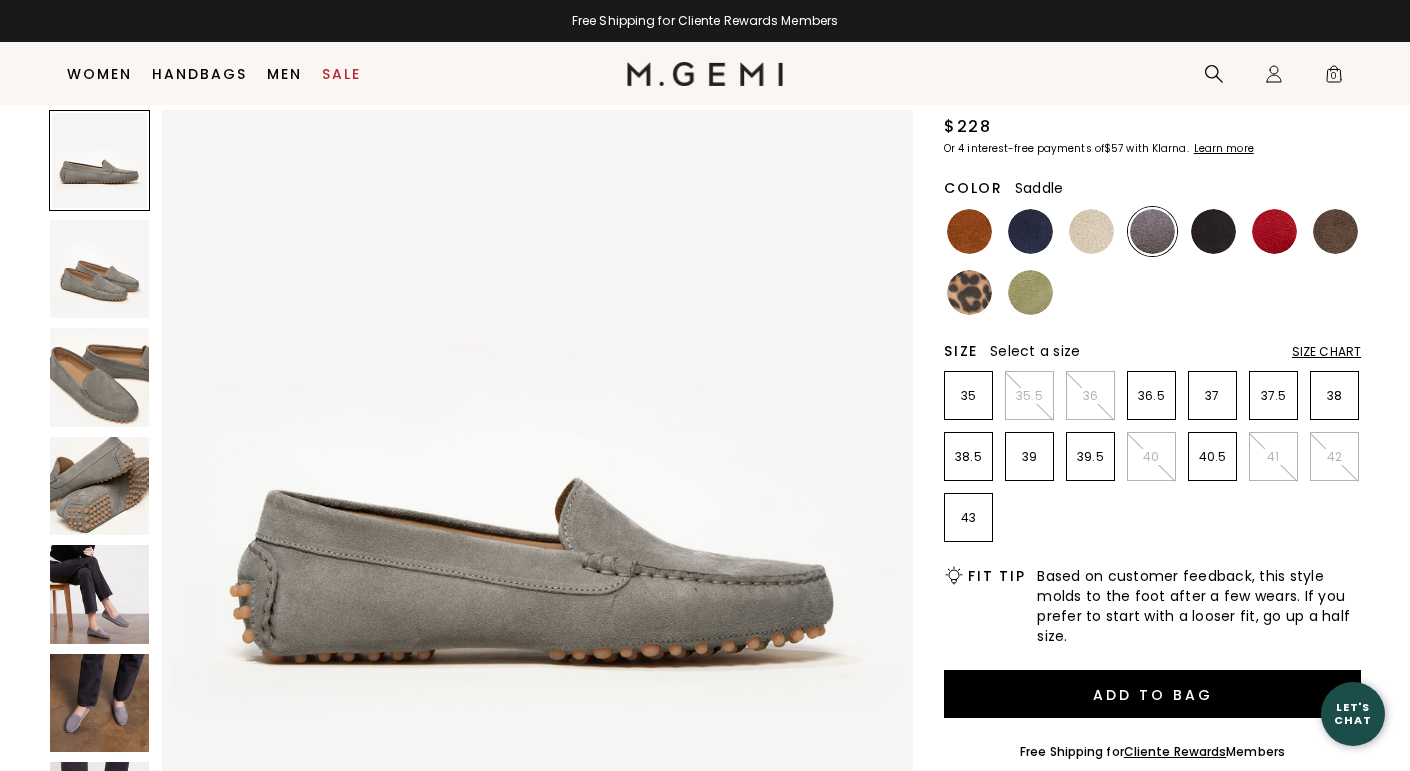 click at bounding box center [969, 231] 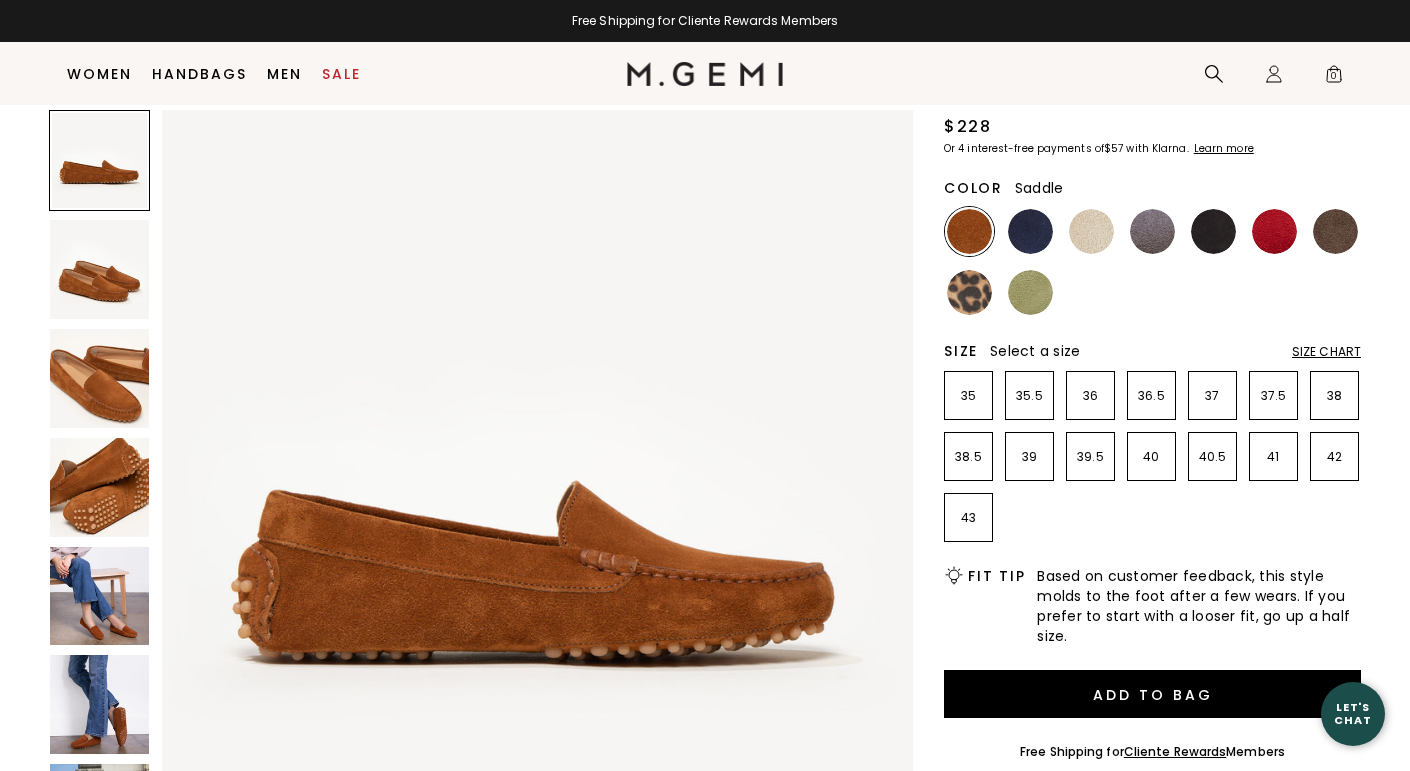 scroll, scrollTop: 0, scrollLeft: 0, axis: both 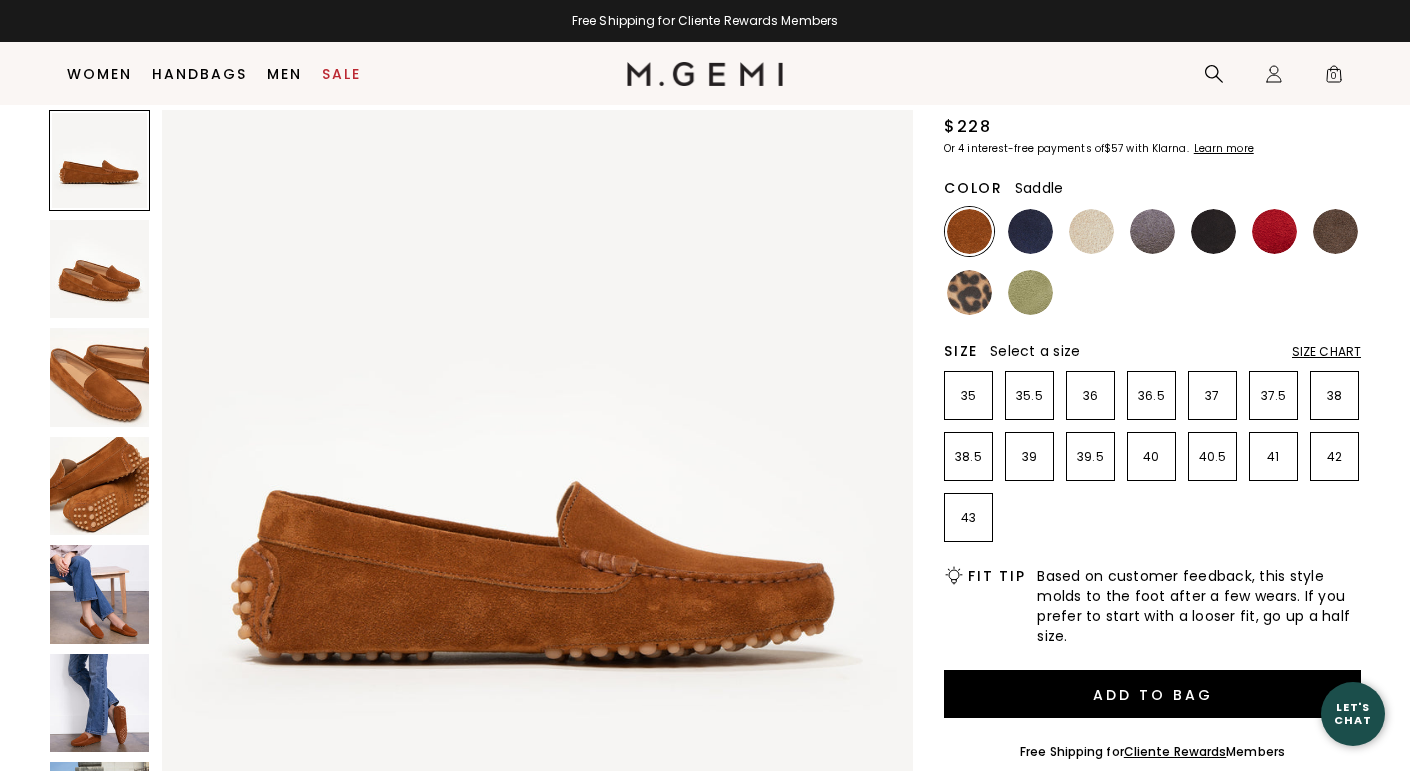 click at bounding box center [99, 703] 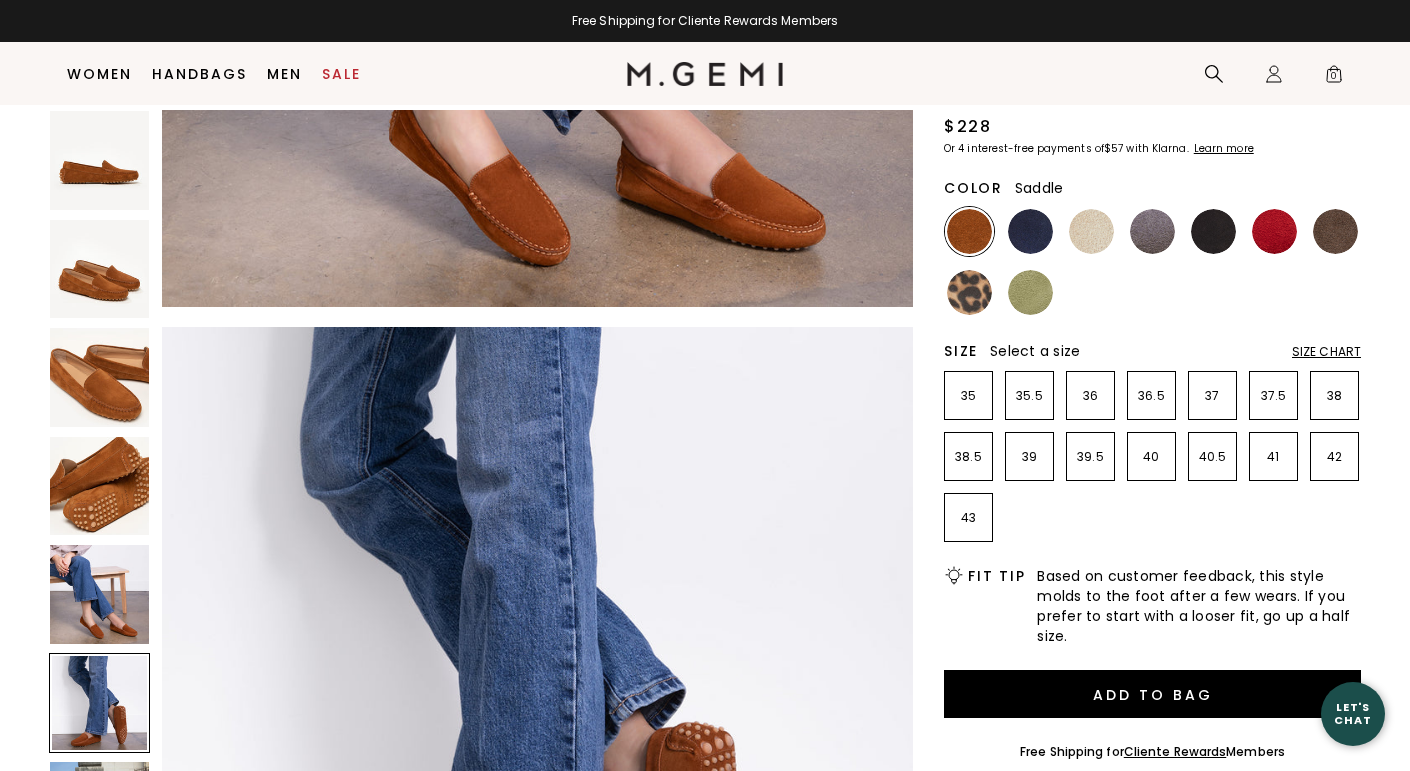 scroll, scrollTop: 3858, scrollLeft: 0, axis: vertical 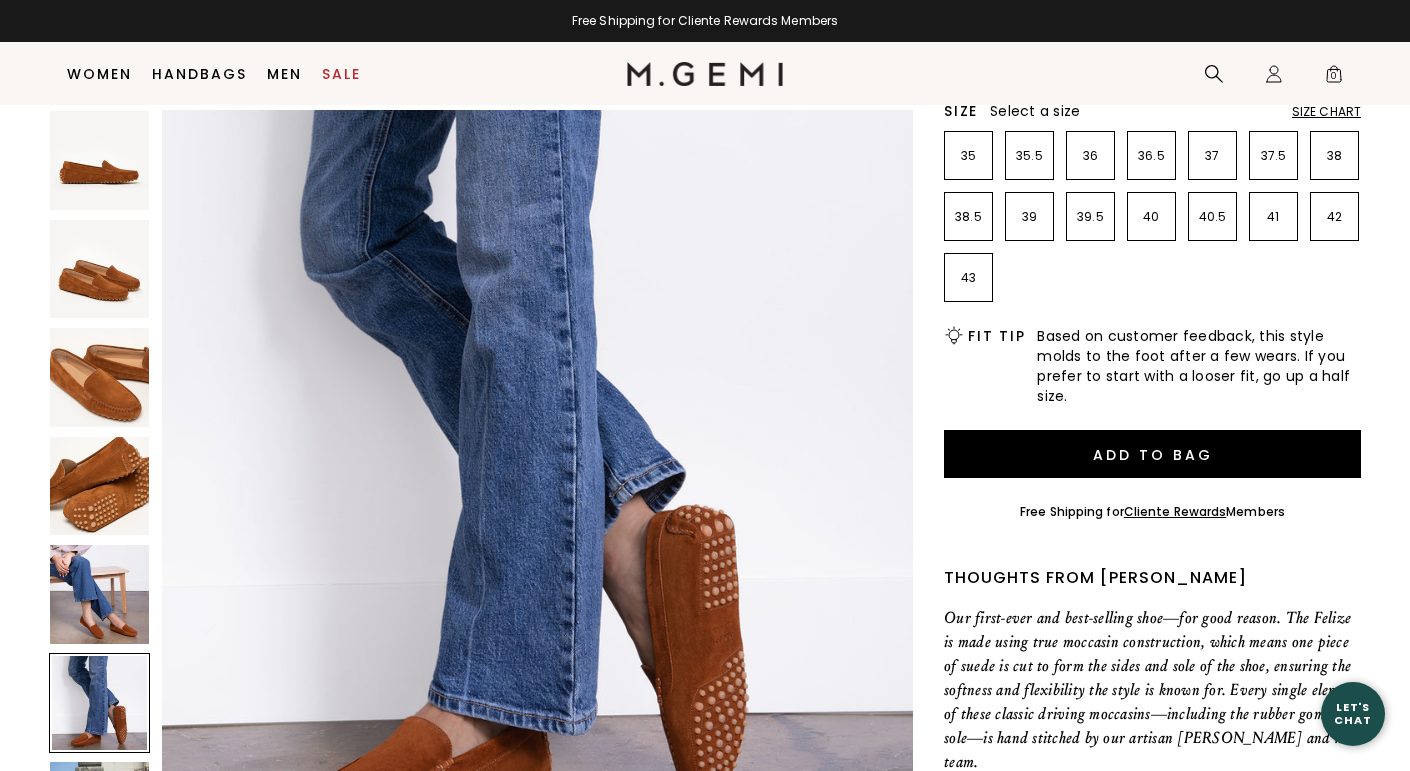 click on "Size Chart" at bounding box center (1326, 112) 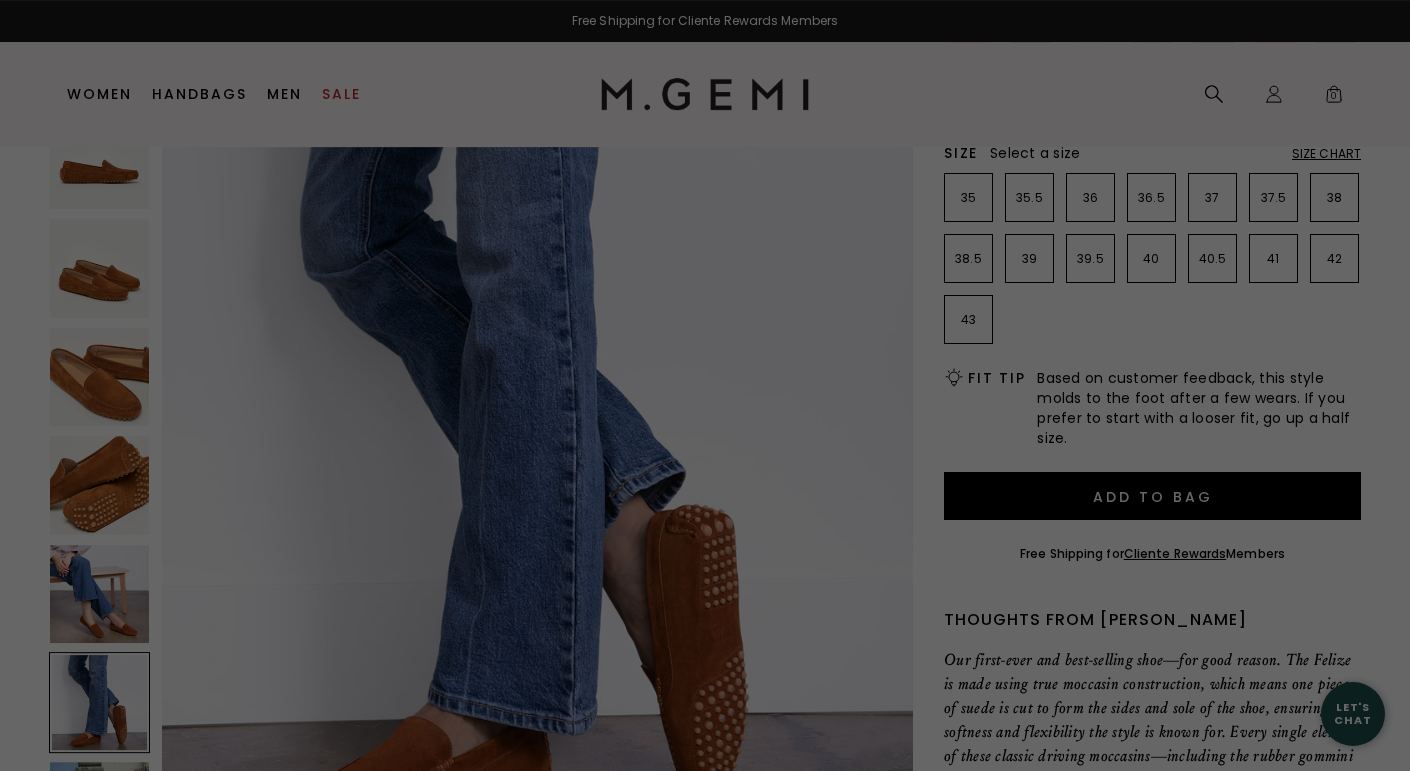 scroll, scrollTop: 0, scrollLeft: 0, axis: both 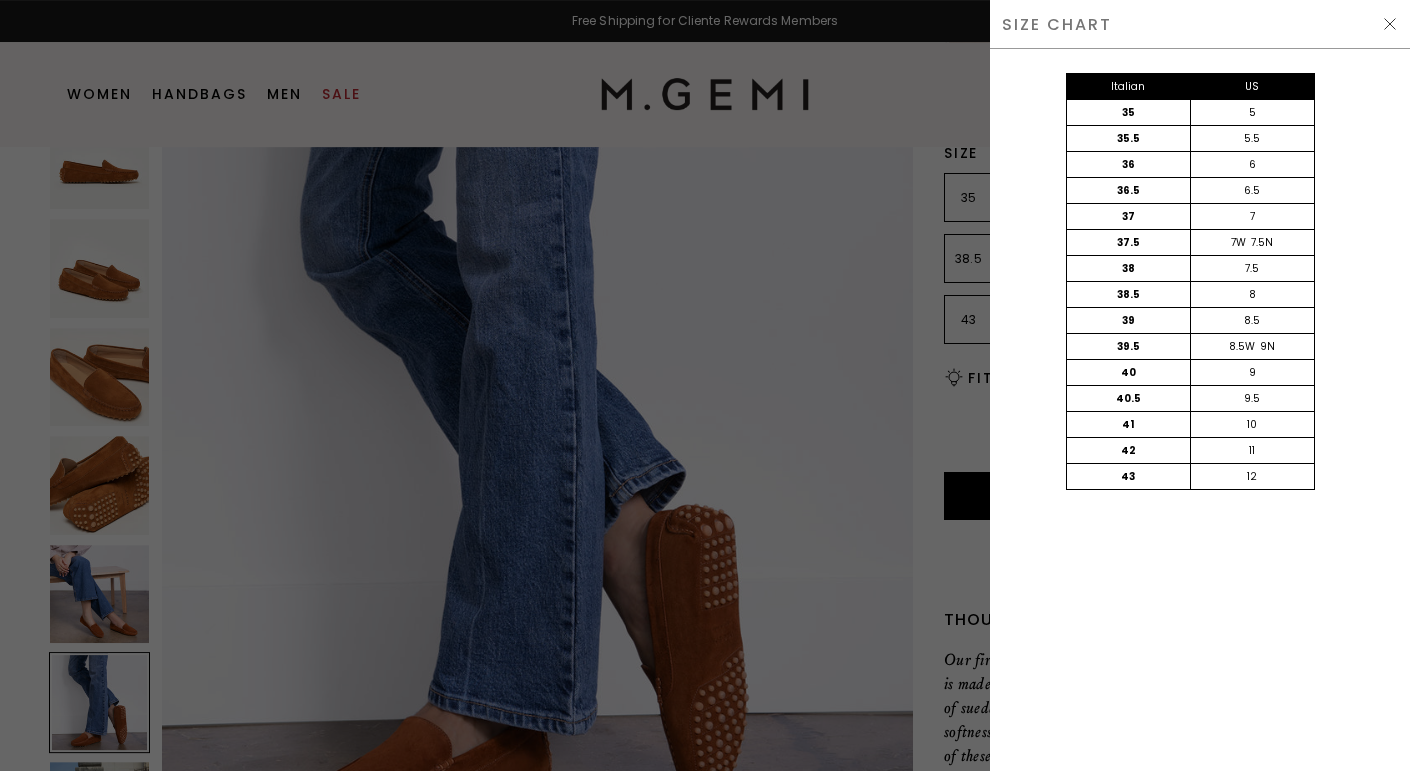 click on "SIZE CHART" at bounding box center (1200, 24) 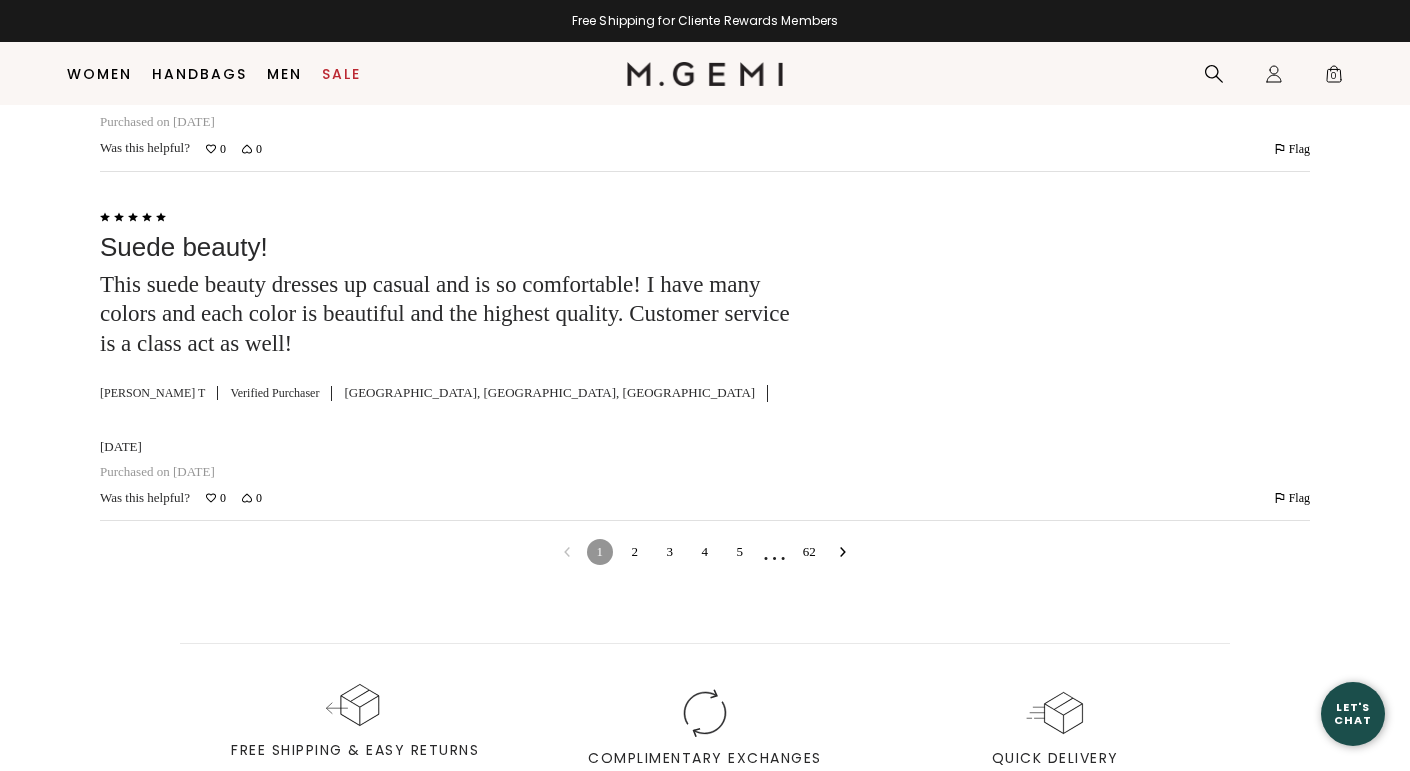 scroll, scrollTop: 6491, scrollLeft: 0, axis: vertical 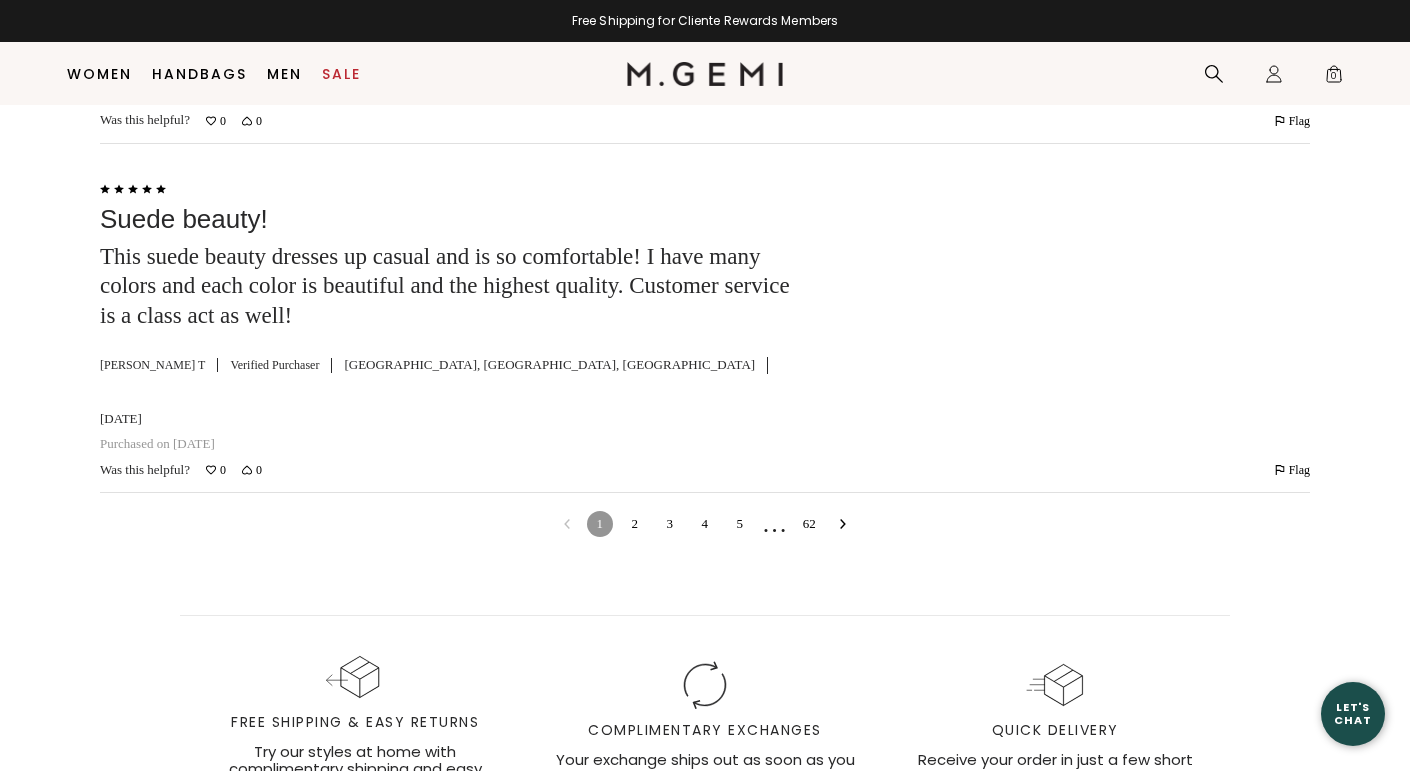 click on "Reviews   4.8  |  (1228)
1-10 of 1,228 Reviews Sort Most Recent check Most Recent Most Helpful Oldest Highest Rated Lowest Rated Search reviews… Filter Star Ratings  (1,040)  (140)  (41)  (4)  (3) Write a Review Clear All Rated 5 out of 5 M.Gemi Driving Shoe I  absolutely love my new Felize suede driving shoes! It  is very comfortable and so well made. M. Gemi shoes  are always beautifull and look like a piece of artwork. This is my fifth pair of drivers to purchase and enjoy. Thank you M.Gemi for a beautiful shoe!   Arabelle W Verified Purchaser Location Decatur, AL, US Jul 2, 2025 Purchased on Jun 18, 2025 Was this helpful? 0 0 Flag Review by Arabelle W has been flagged Flag Rated 5 out of 5 Felize Mi Amore This green is a lovely soft shade for spring; almost velvety in looks. I have this shoe in multiple colors as it’s wearable straight out of the box. And who wouldn’t want to?   Keelin M Verified Purchaser Location CA, US Jun 27, 2025 Purchased on Mar 9, 2025 Was this helpful? 0 0 Flag Flag" at bounding box center [705, -1160] 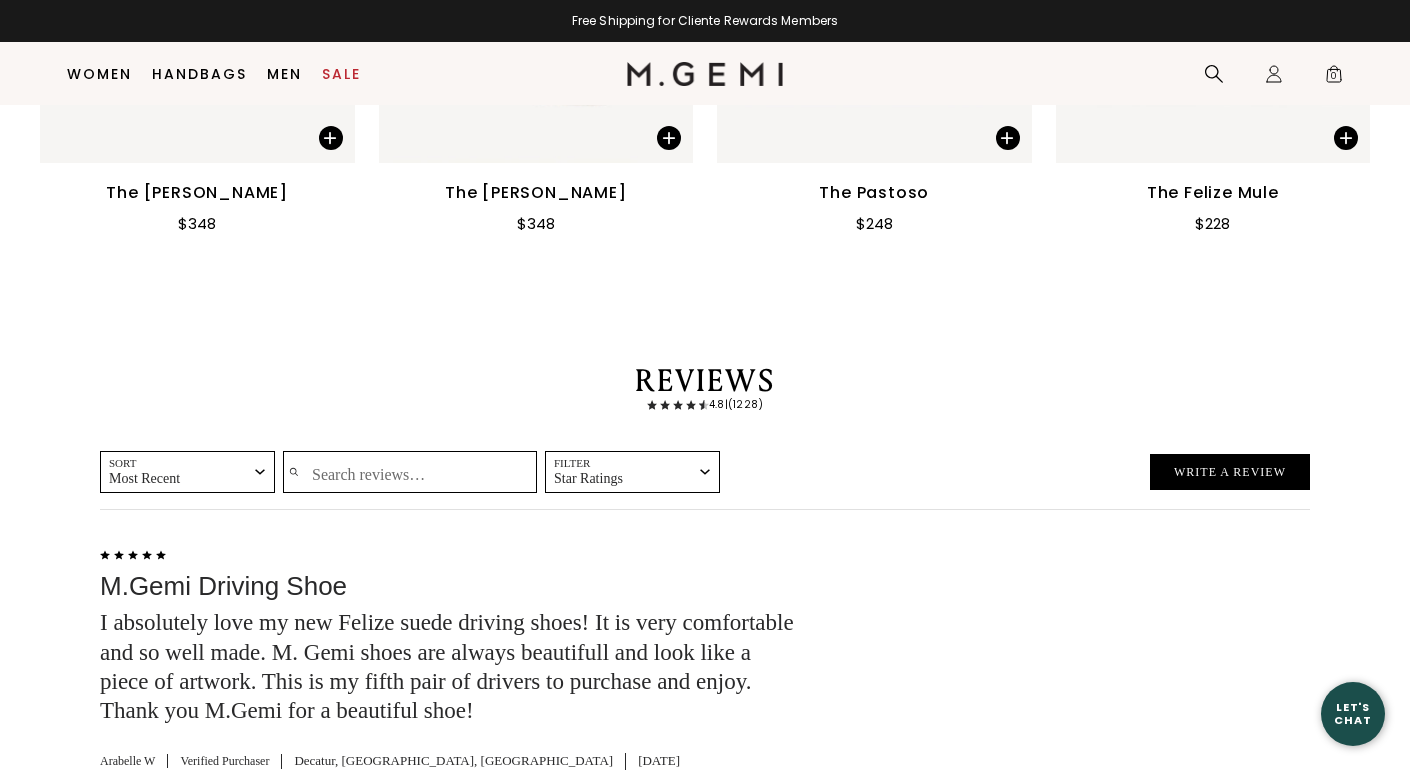 scroll, scrollTop: 3011, scrollLeft: 0, axis: vertical 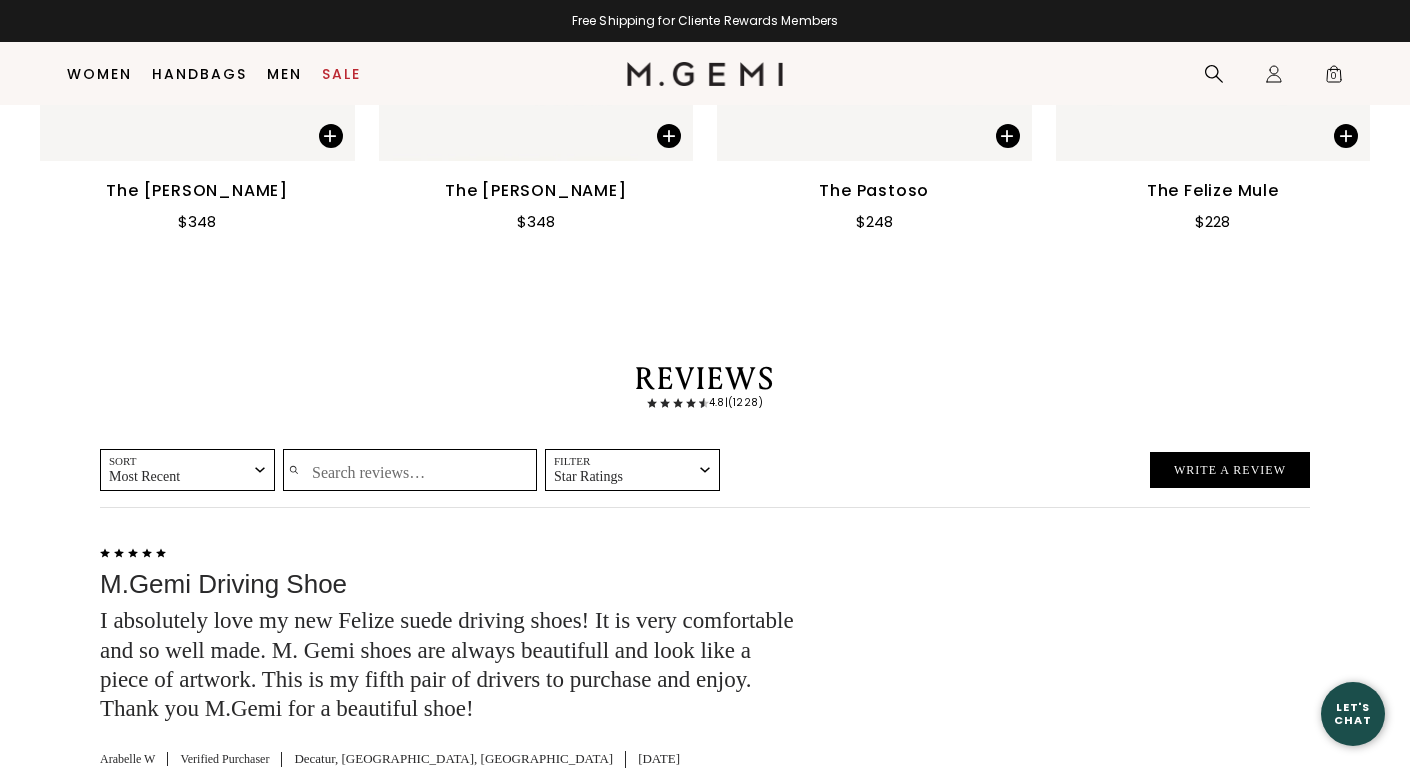 click on "Star Ratings" at bounding box center (620, 477) 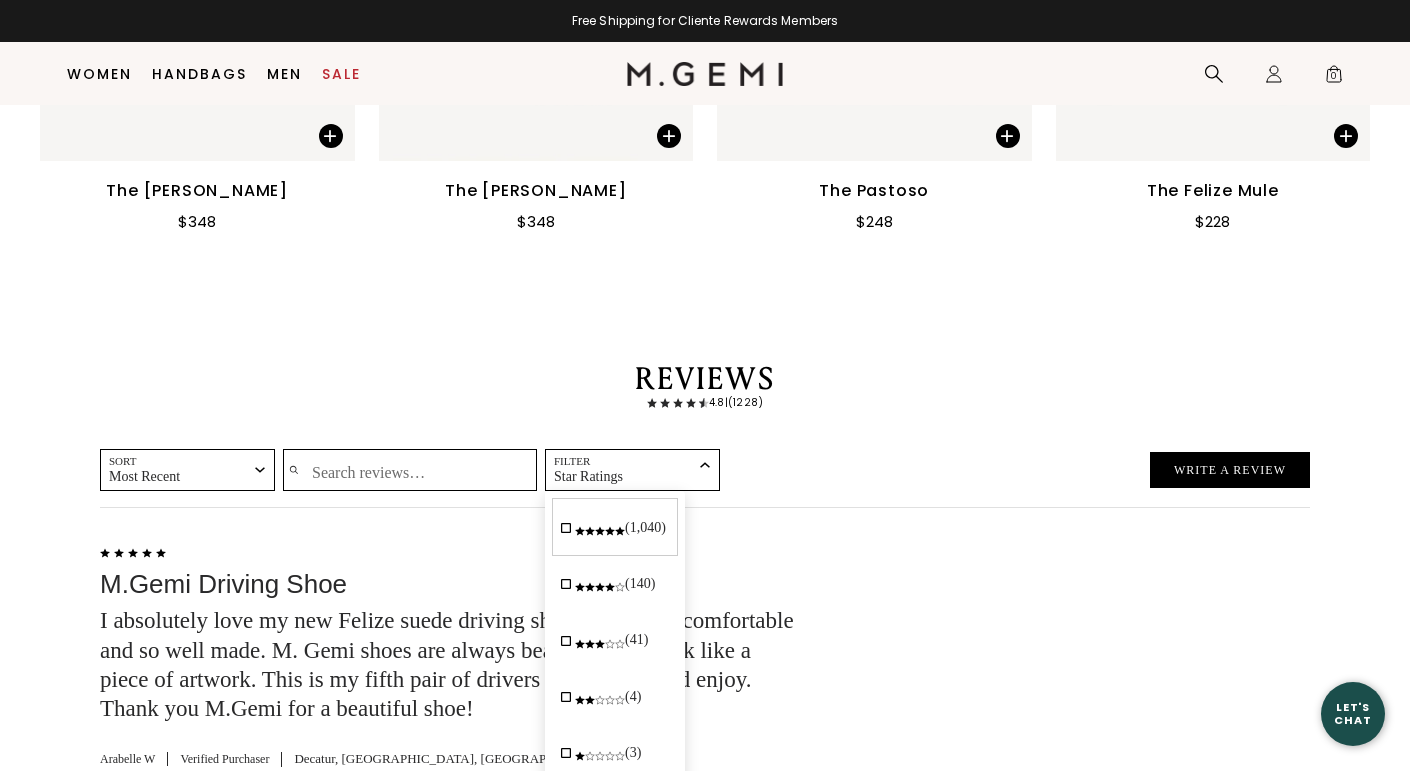 click on "(3)" 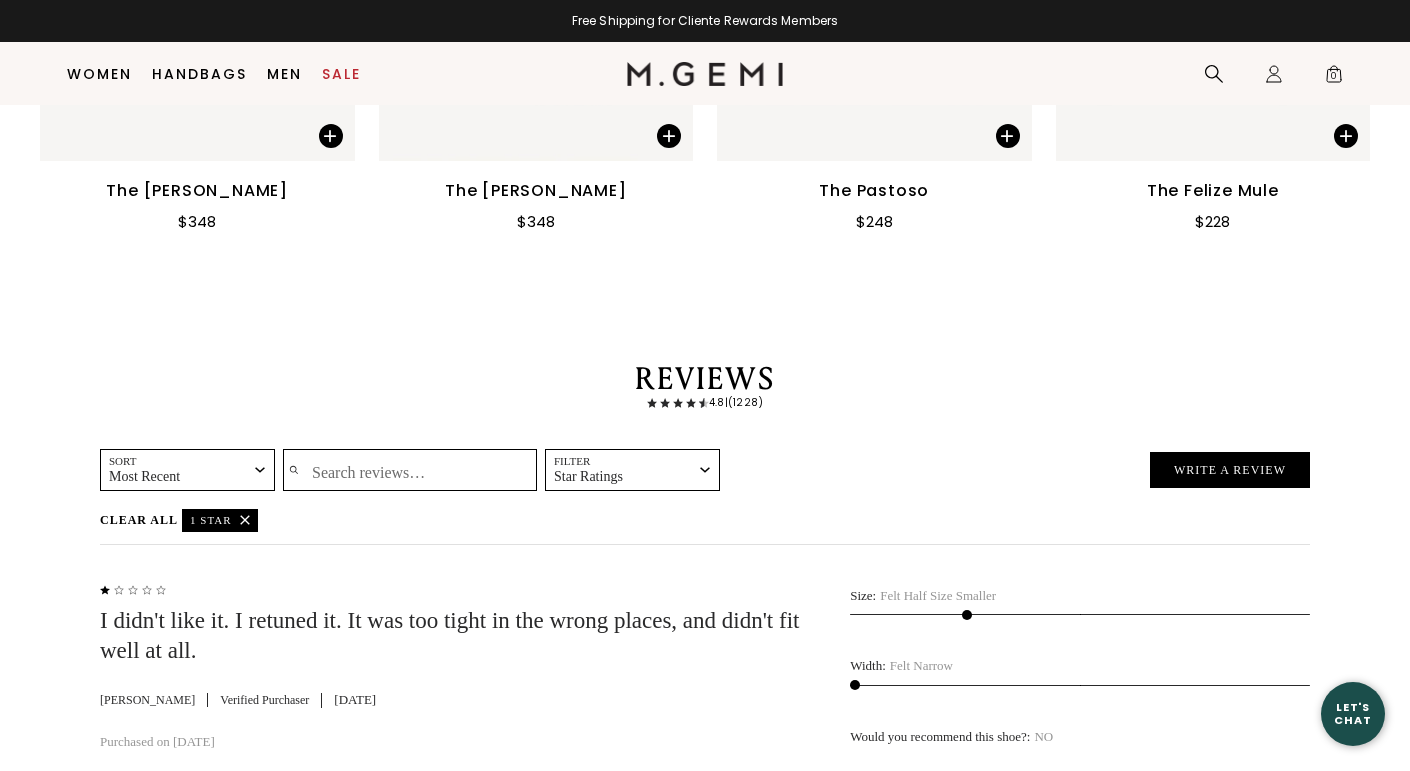 click on "Rated 1 out of 5 I didn't like it. I retuned it.  It was too tight in the wrong places, and didn't fit well at all.   Georgie S Verified Purchaser Sep 20, 2021 Purchased on Sep 7, 2021" at bounding box center [451, 678] 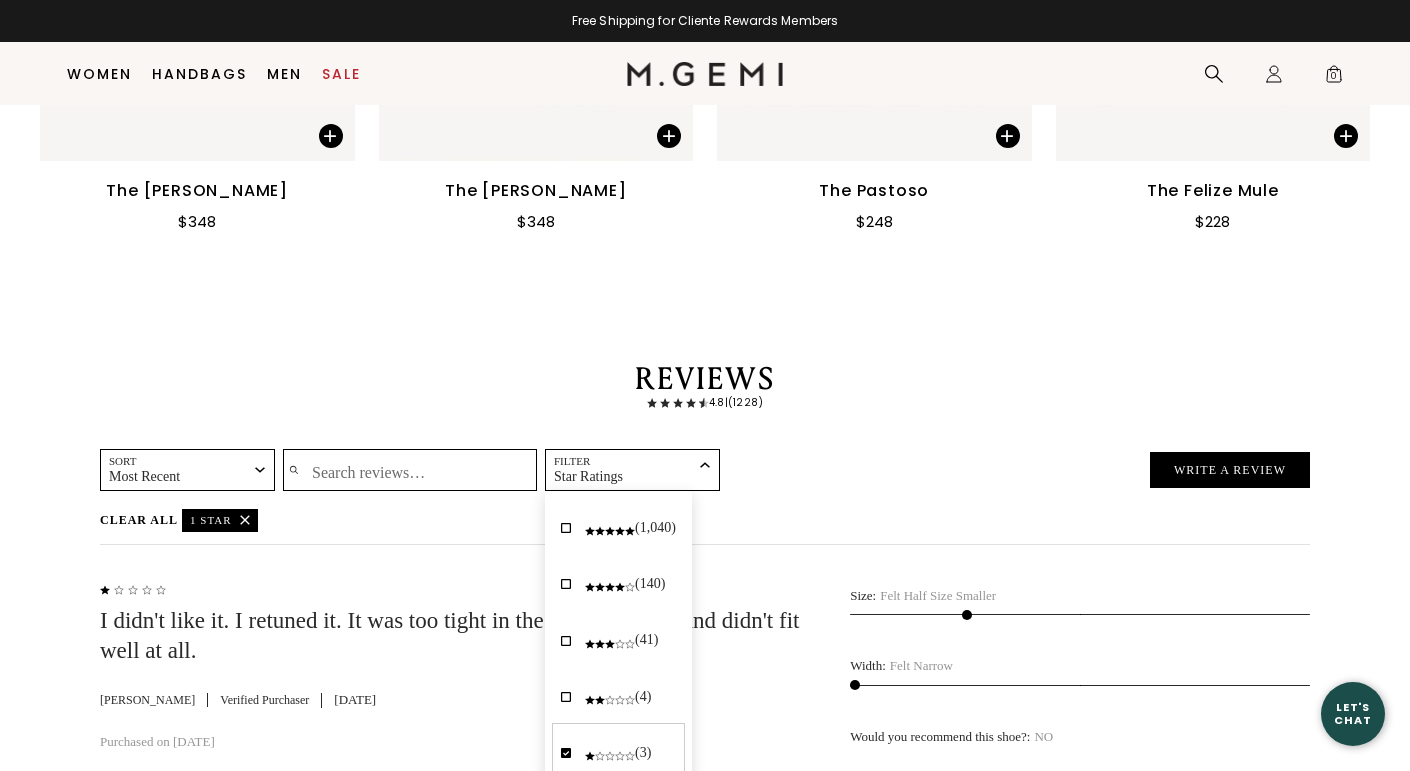 click 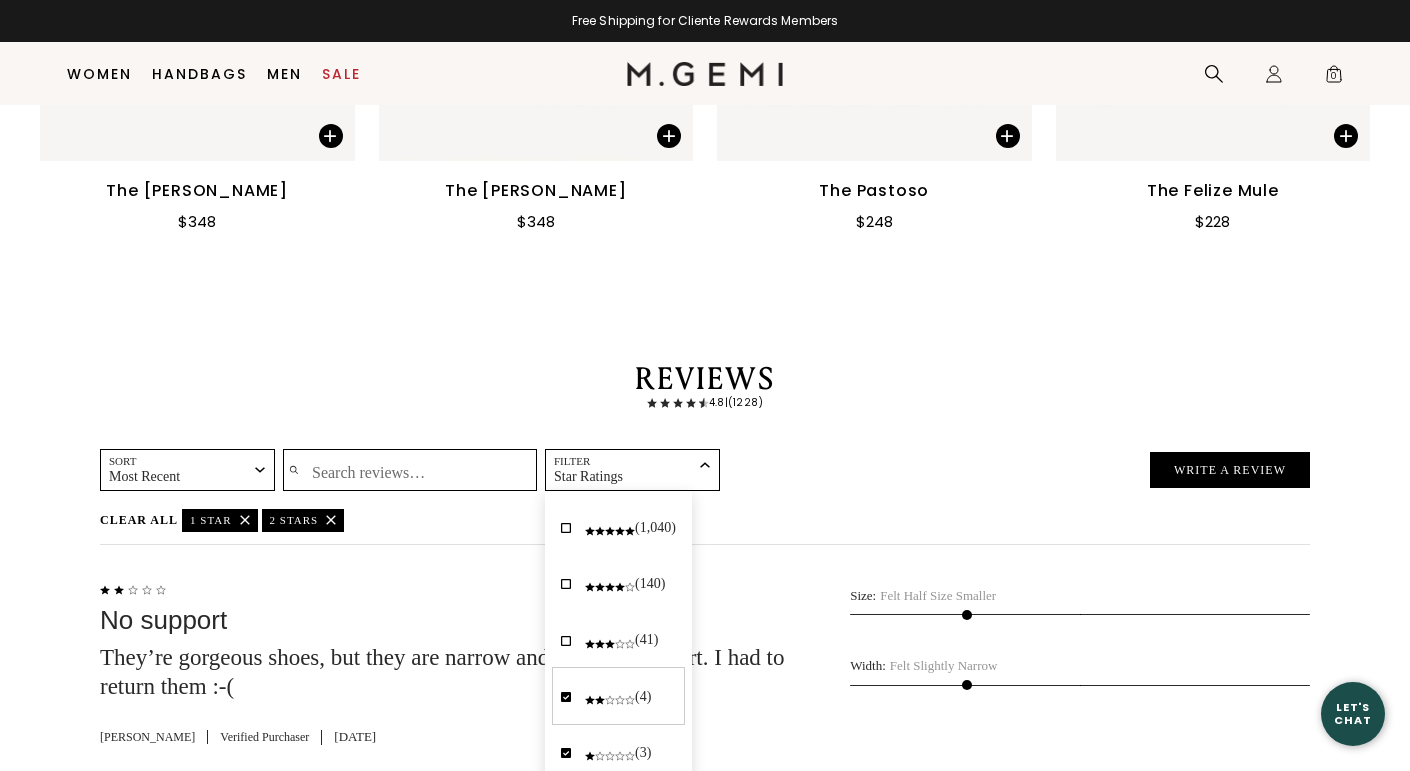 click on "Rated 2 out of 5 No support They’re gorgeous shoes, but they are narrow and offer no support. I had to return them :-(   Katie S Verified Purchaser Aug 9, 2022 Purchased on Jul 27, 2022 Size : Felt Half Size Smaller Width : Felt Slightly Narrow Was this helpful? 1 0 Flag Review by Katie S has been flagged Flag" 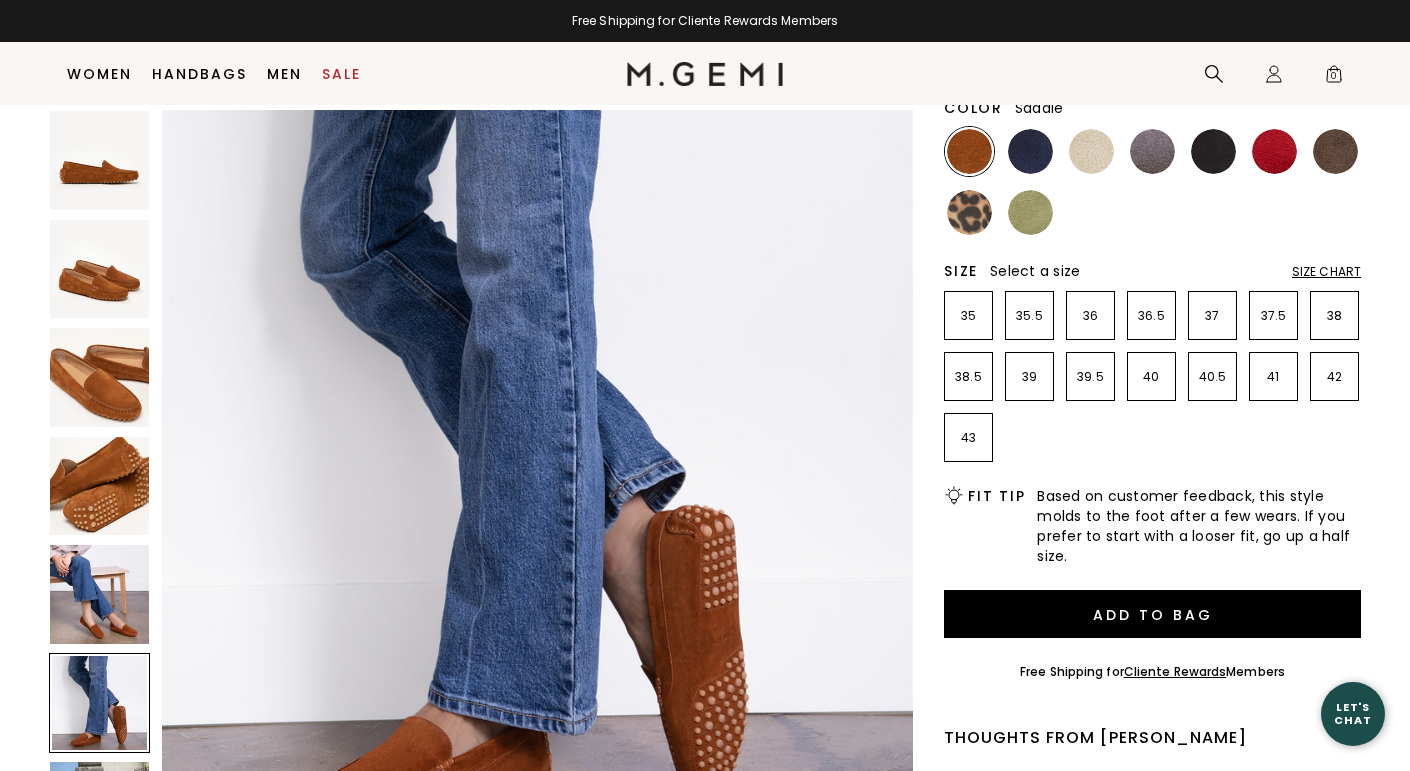 scroll, scrollTop: 242, scrollLeft: 0, axis: vertical 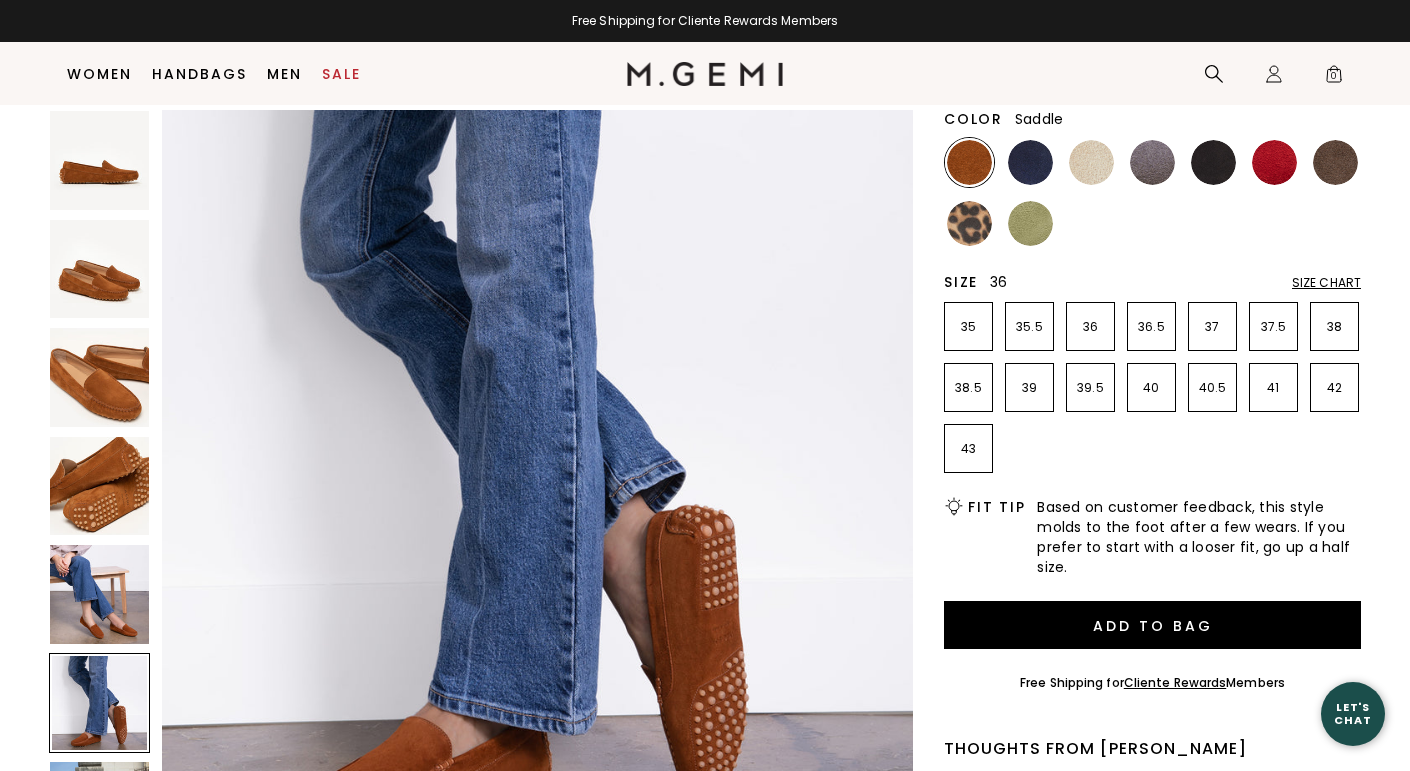 click on "36" at bounding box center [1090, 326] 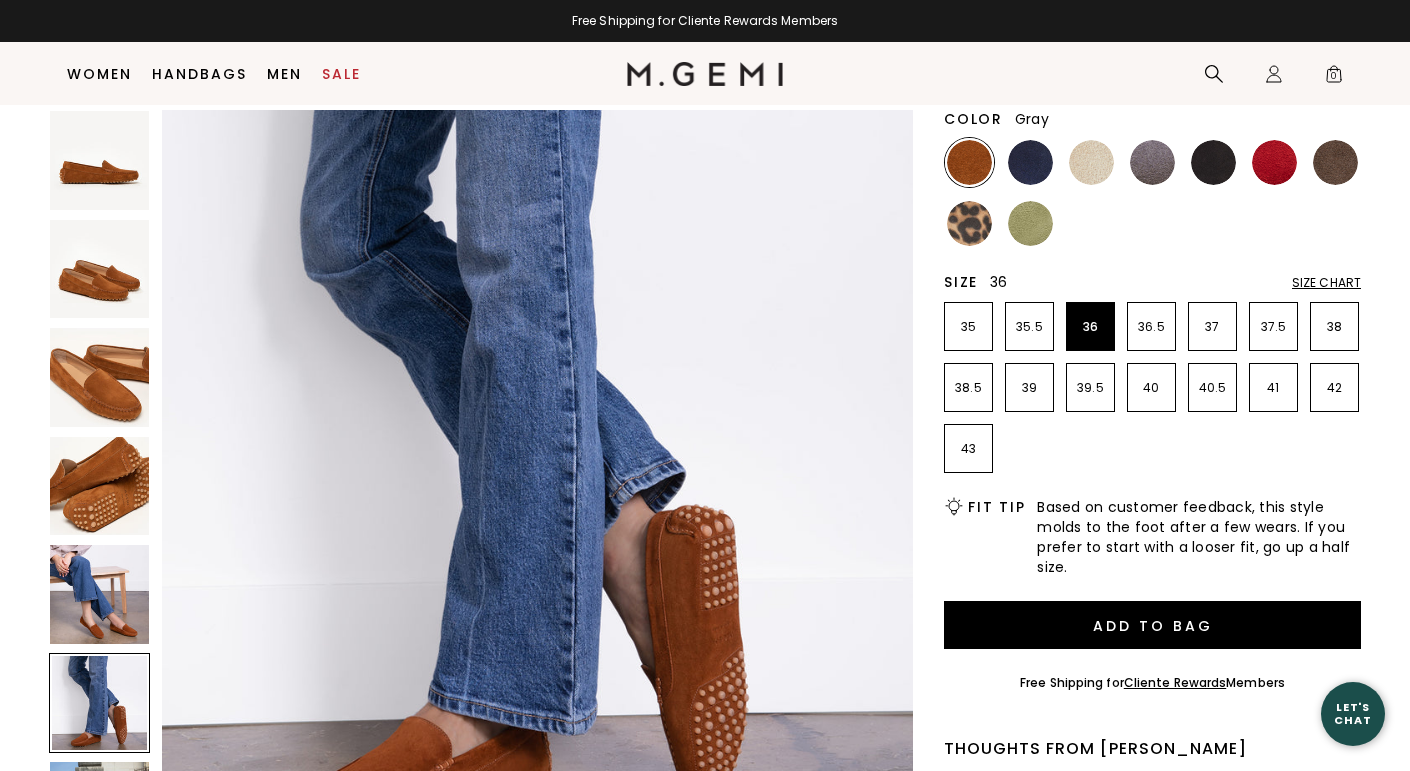 click at bounding box center [1152, 162] 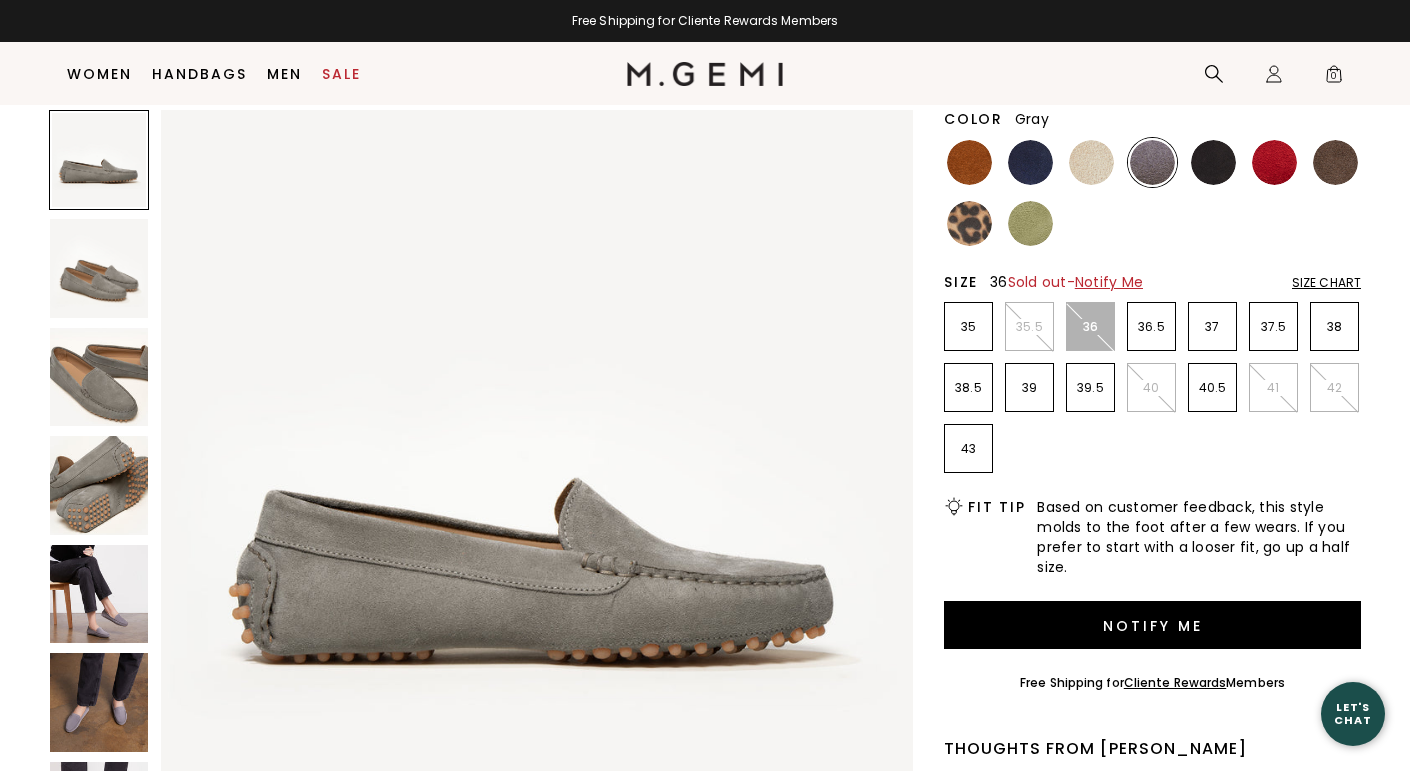 scroll, scrollTop: 0, scrollLeft: 0, axis: both 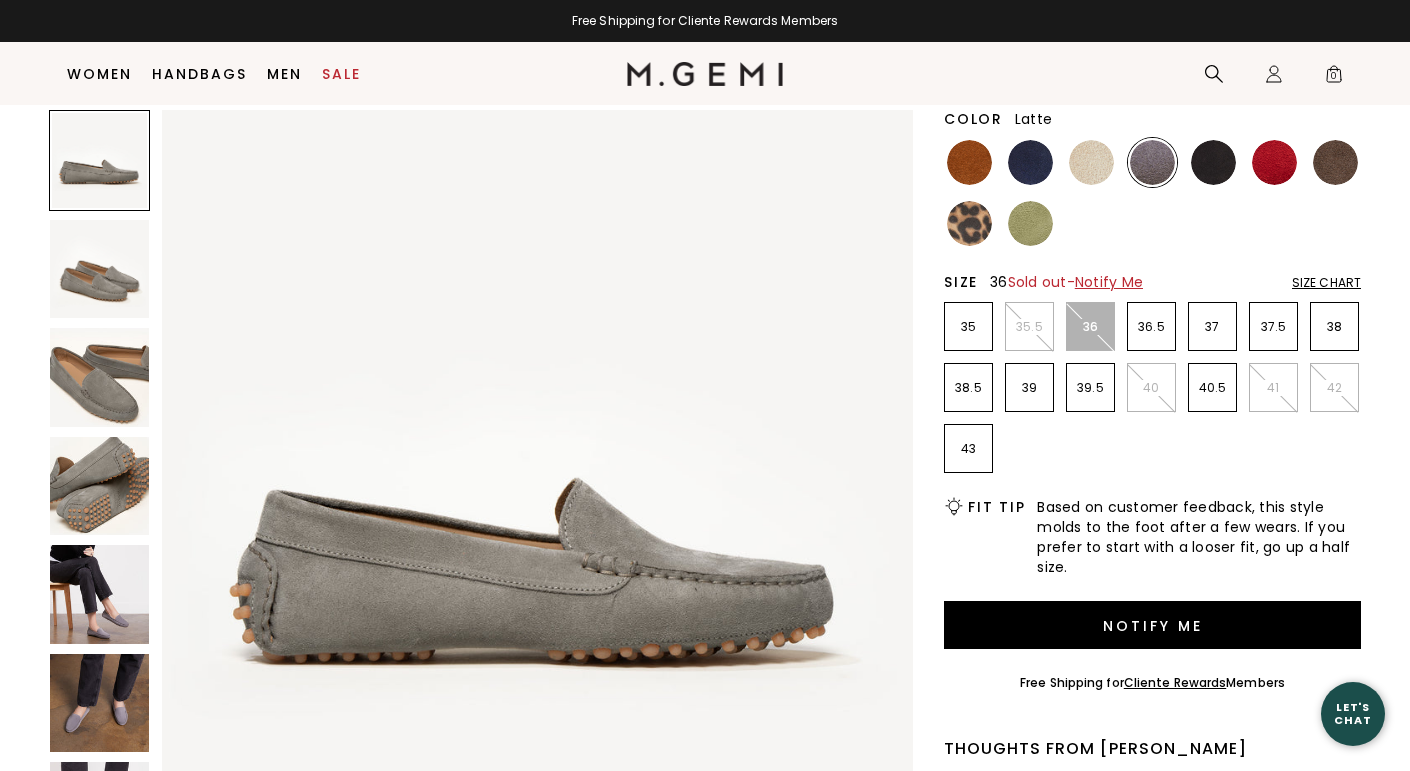 click at bounding box center (1091, 162) 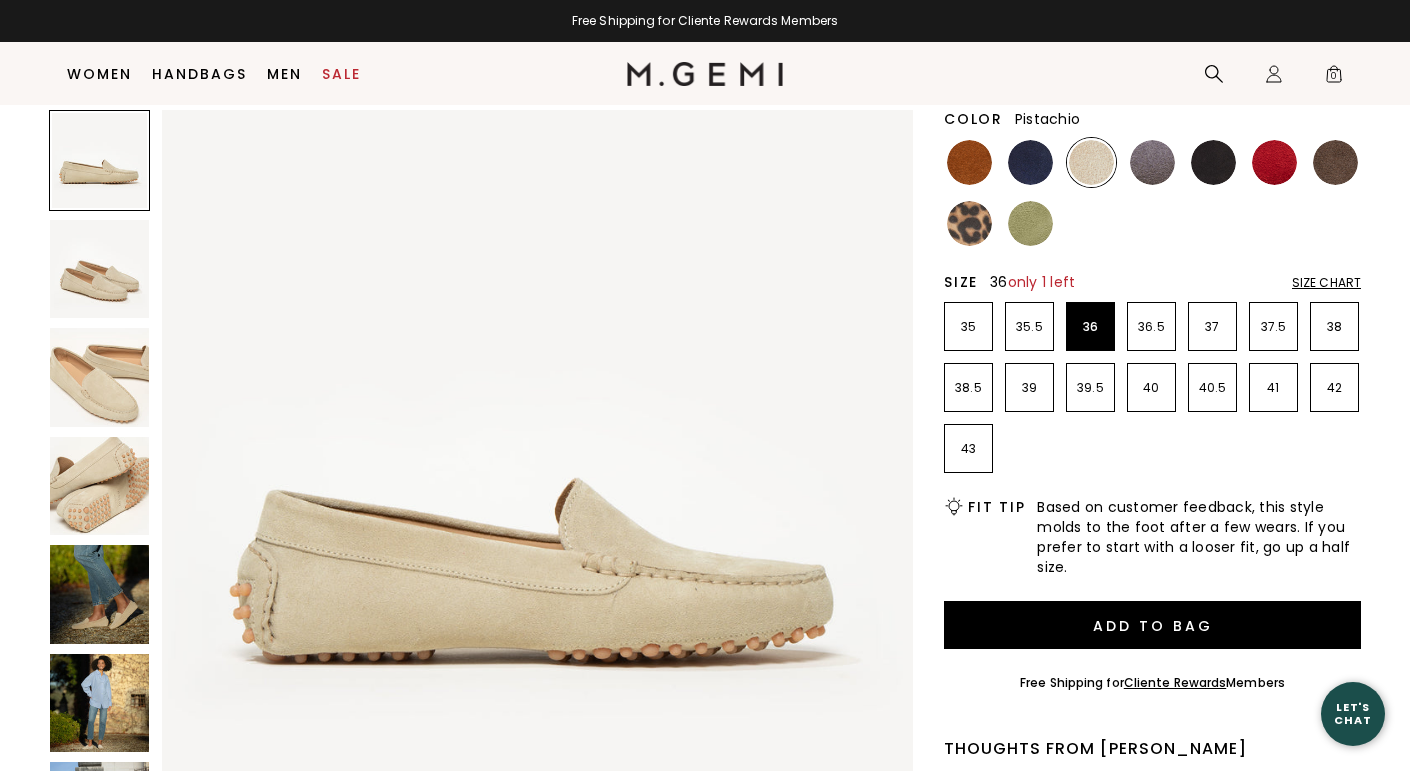 click at bounding box center [1030, 223] 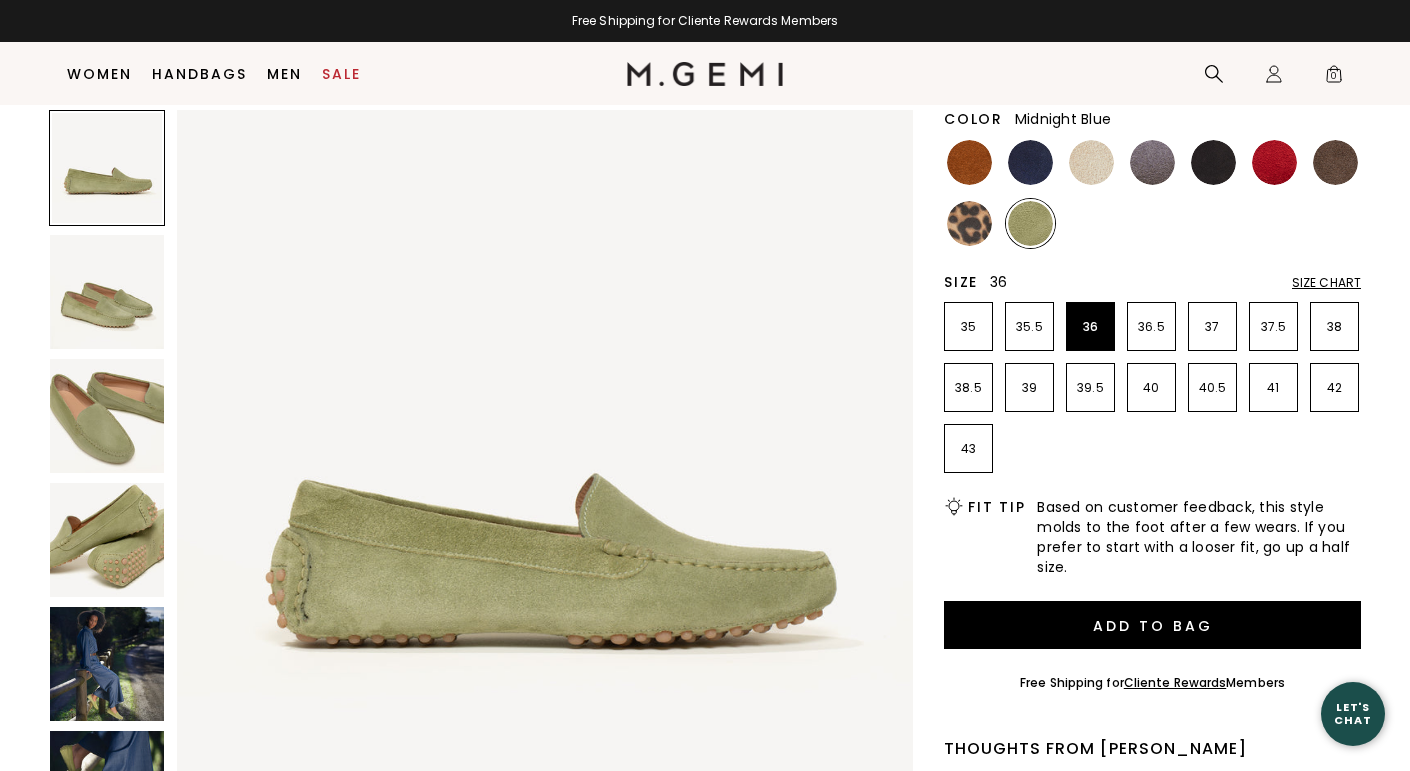 click at bounding box center (1030, 162) 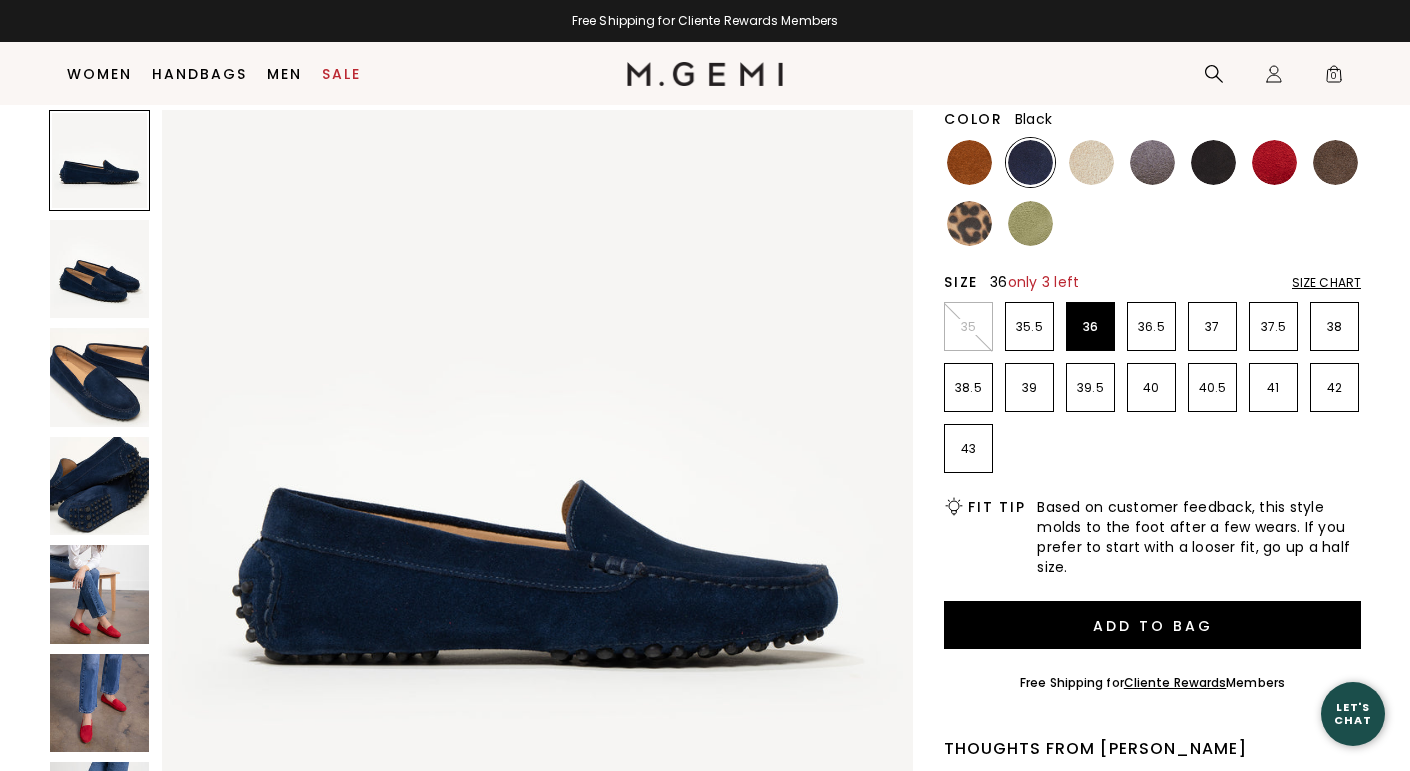 click at bounding box center [1213, 162] 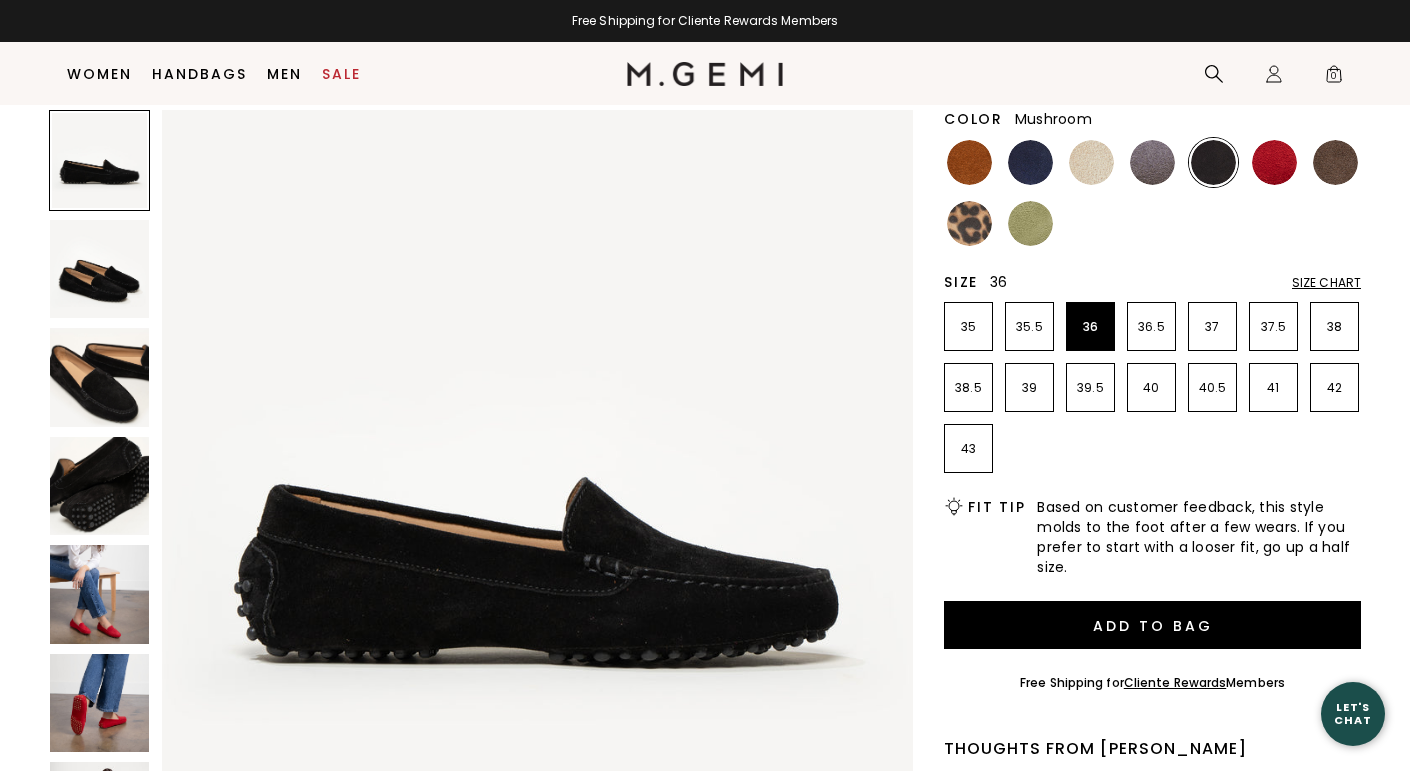 click at bounding box center (1335, 162) 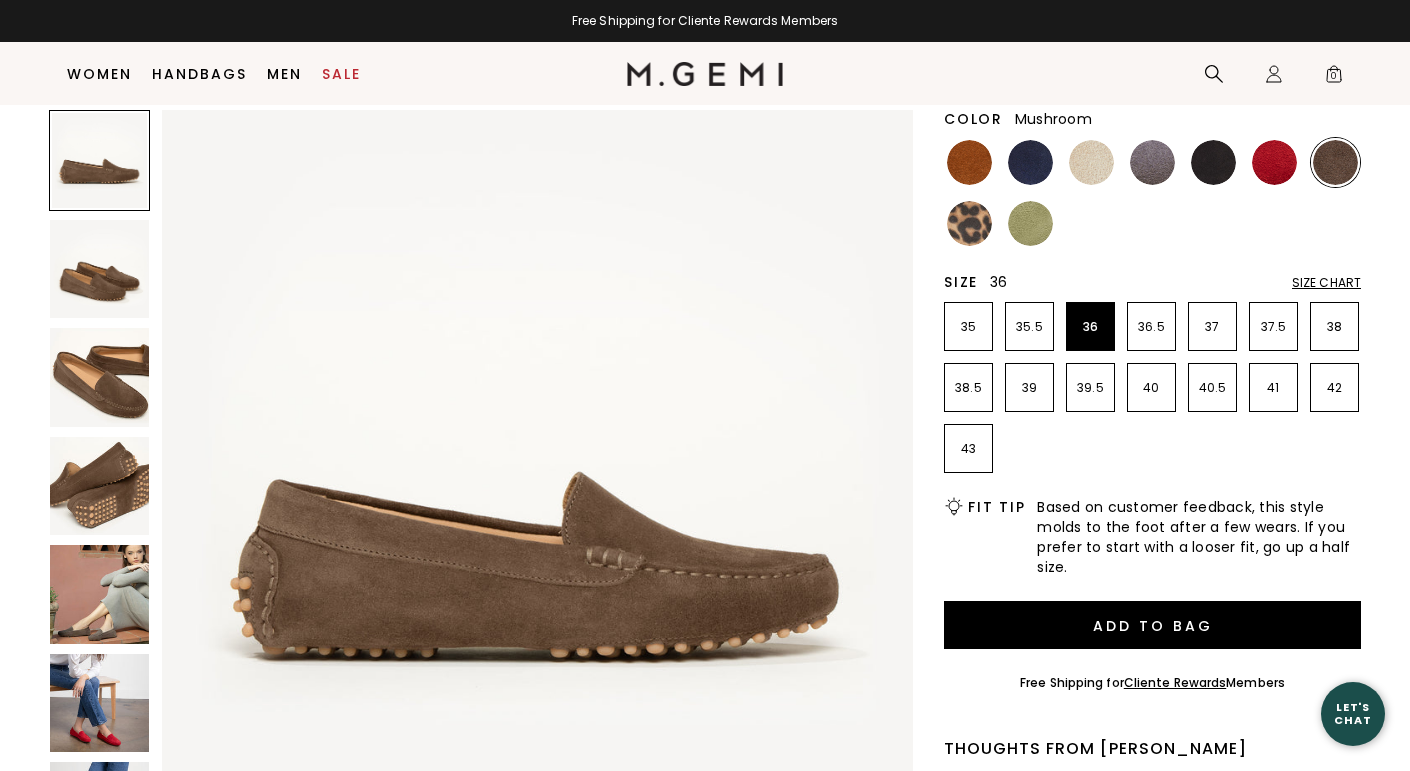 click at bounding box center [99, 594] 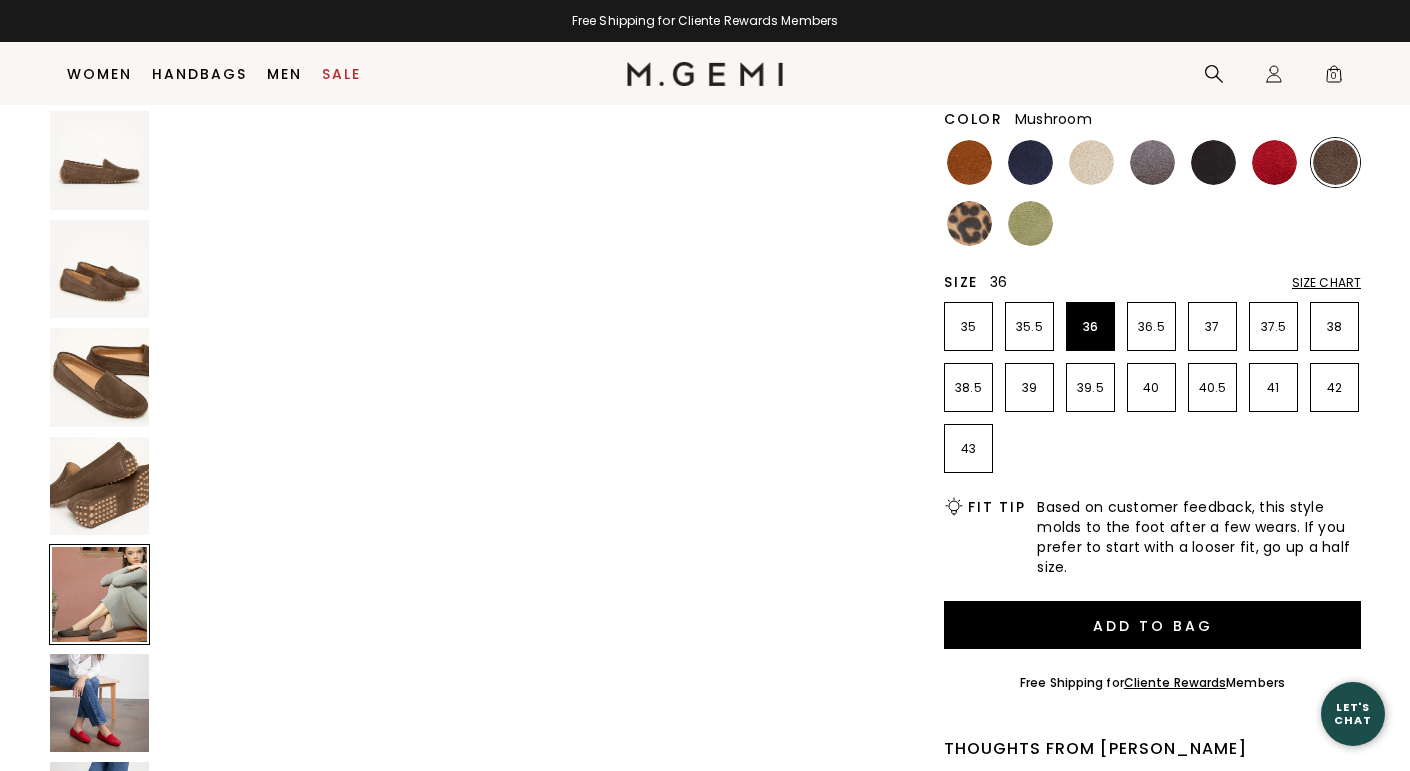 scroll, scrollTop: 3086, scrollLeft: 0, axis: vertical 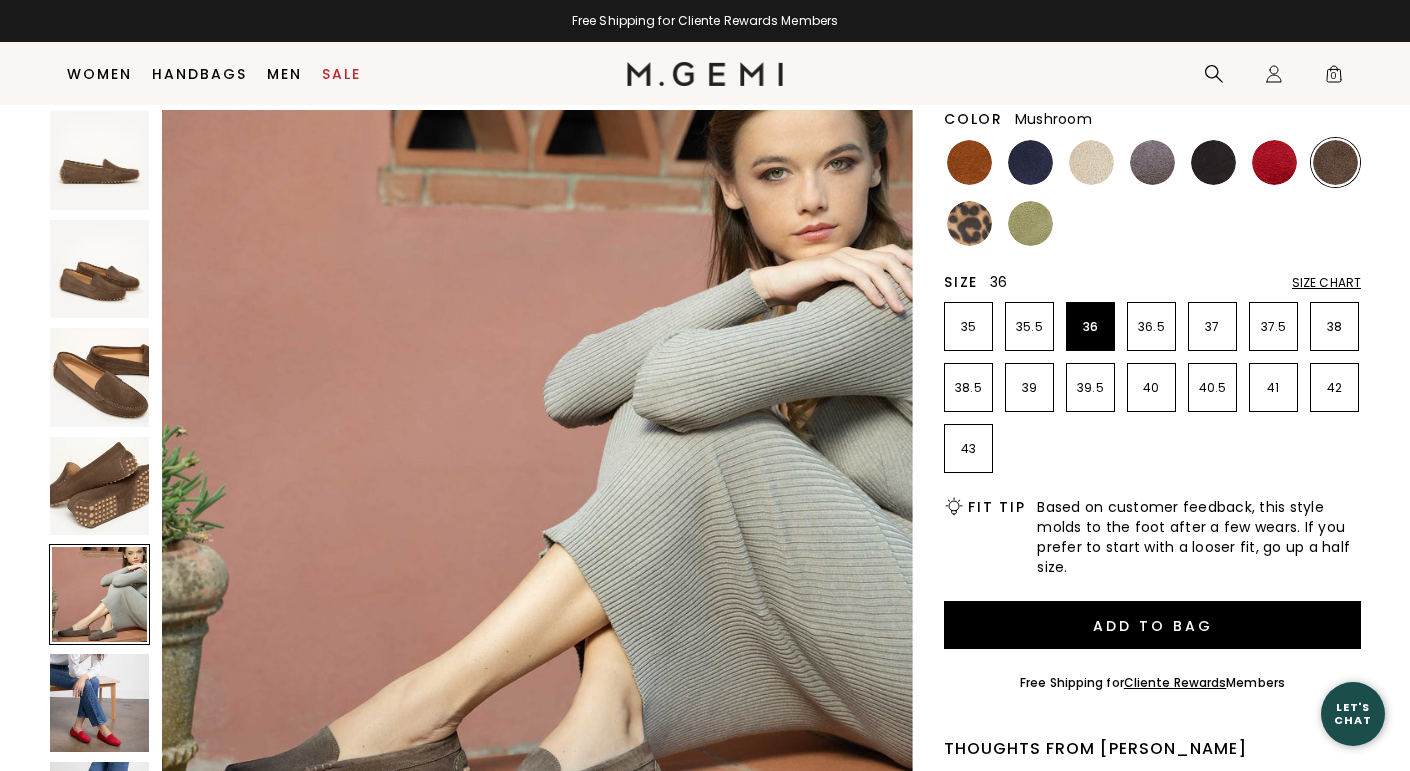 click at bounding box center (99, 594) 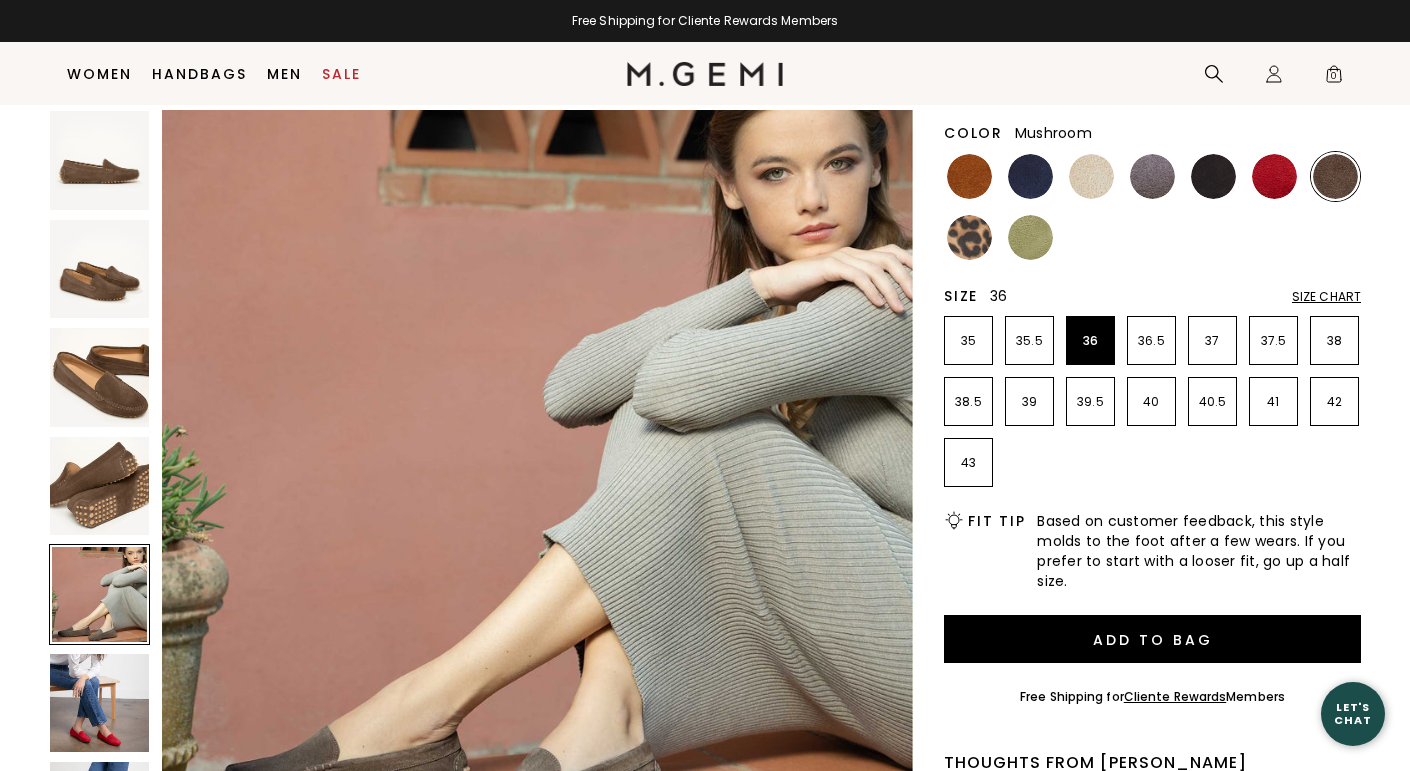 scroll, scrollTop: 241, scrollLeft: 0, axis: vertical 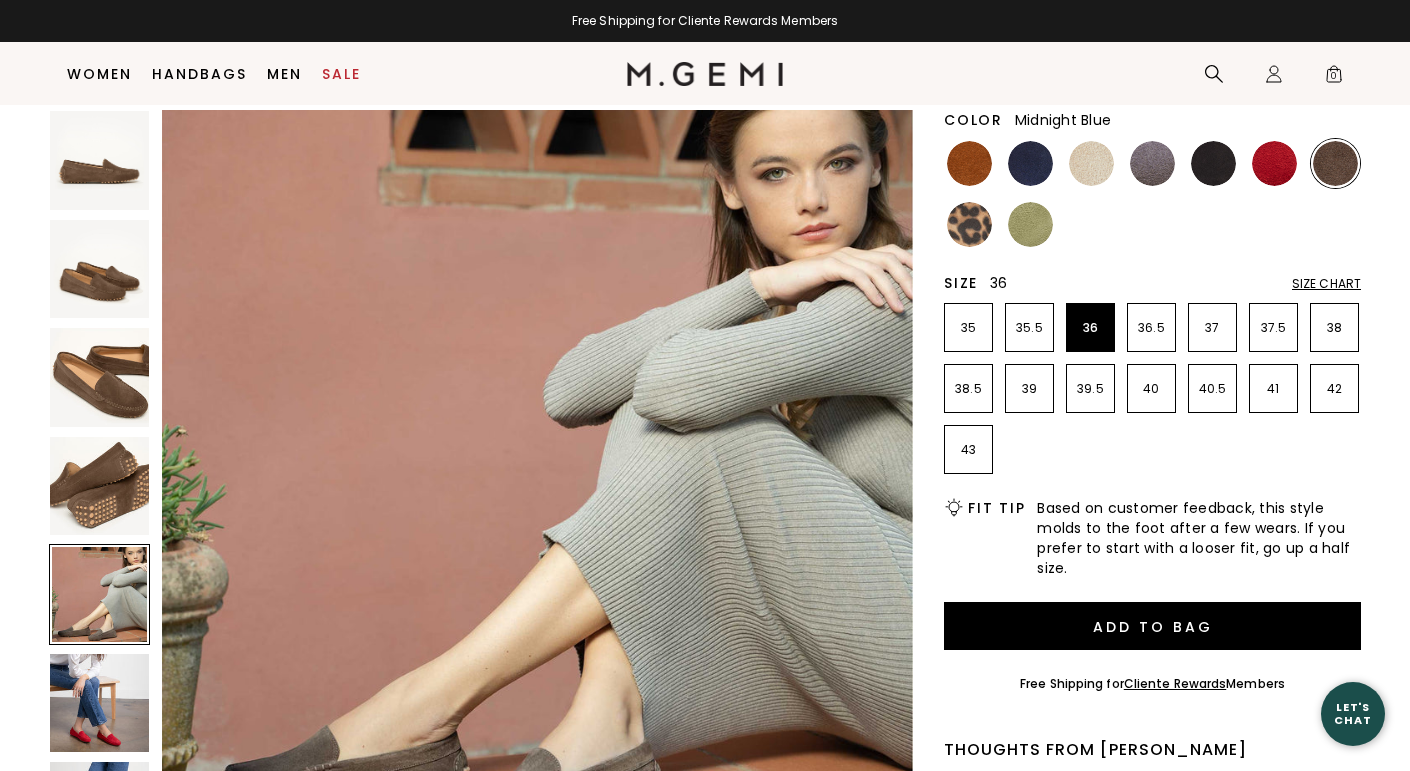 click at bounding box center [1030, 163] 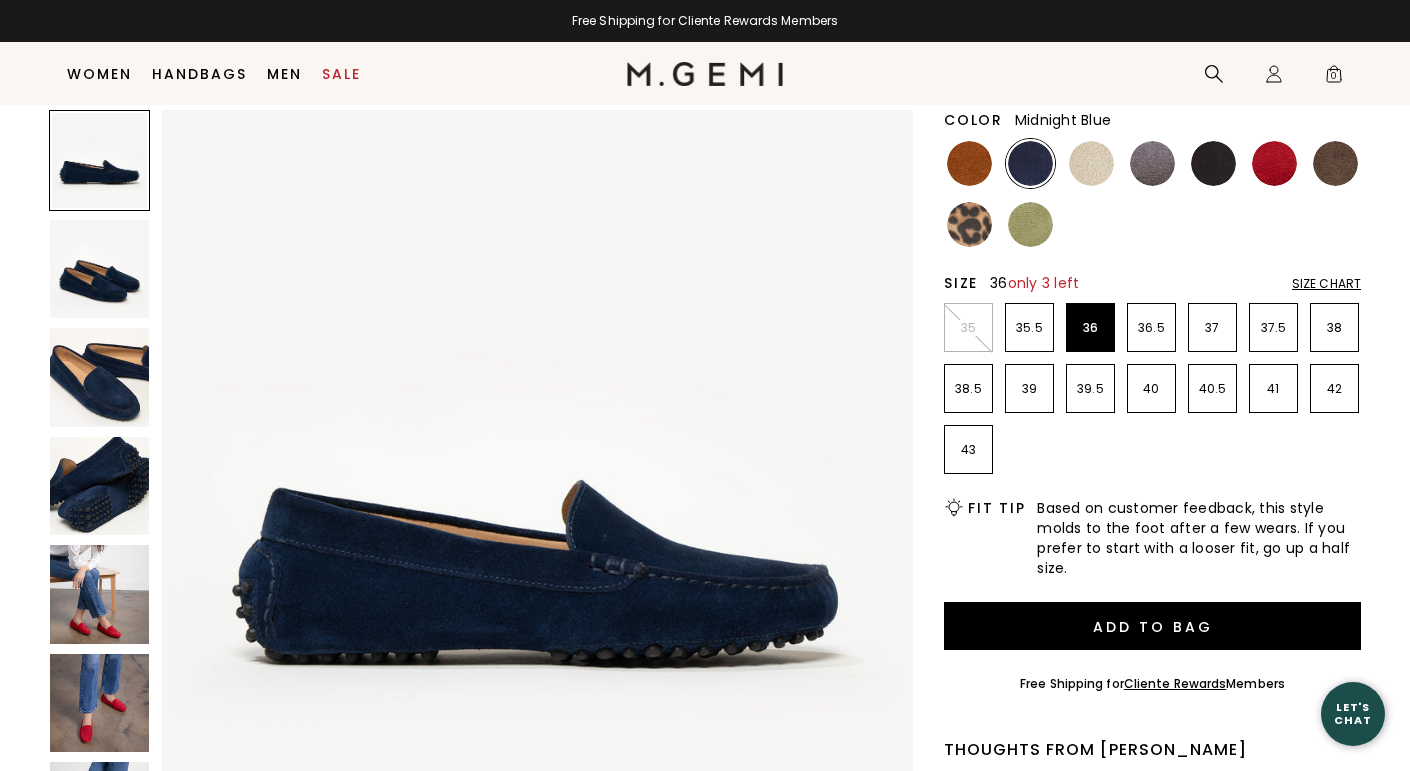 click at bounding box center [99, 703] 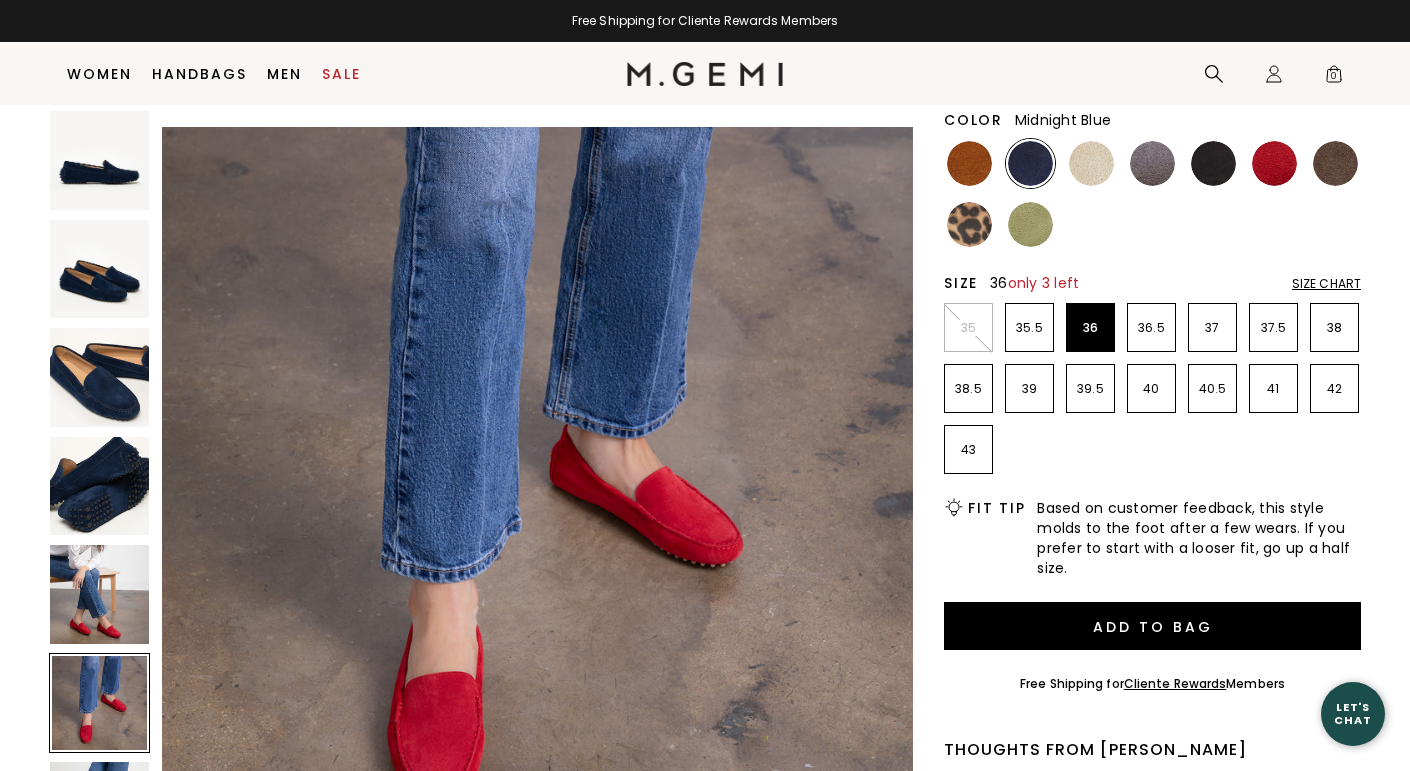 scroll, scrollTop: 3858, scrollLeft: 0, axis: vertical 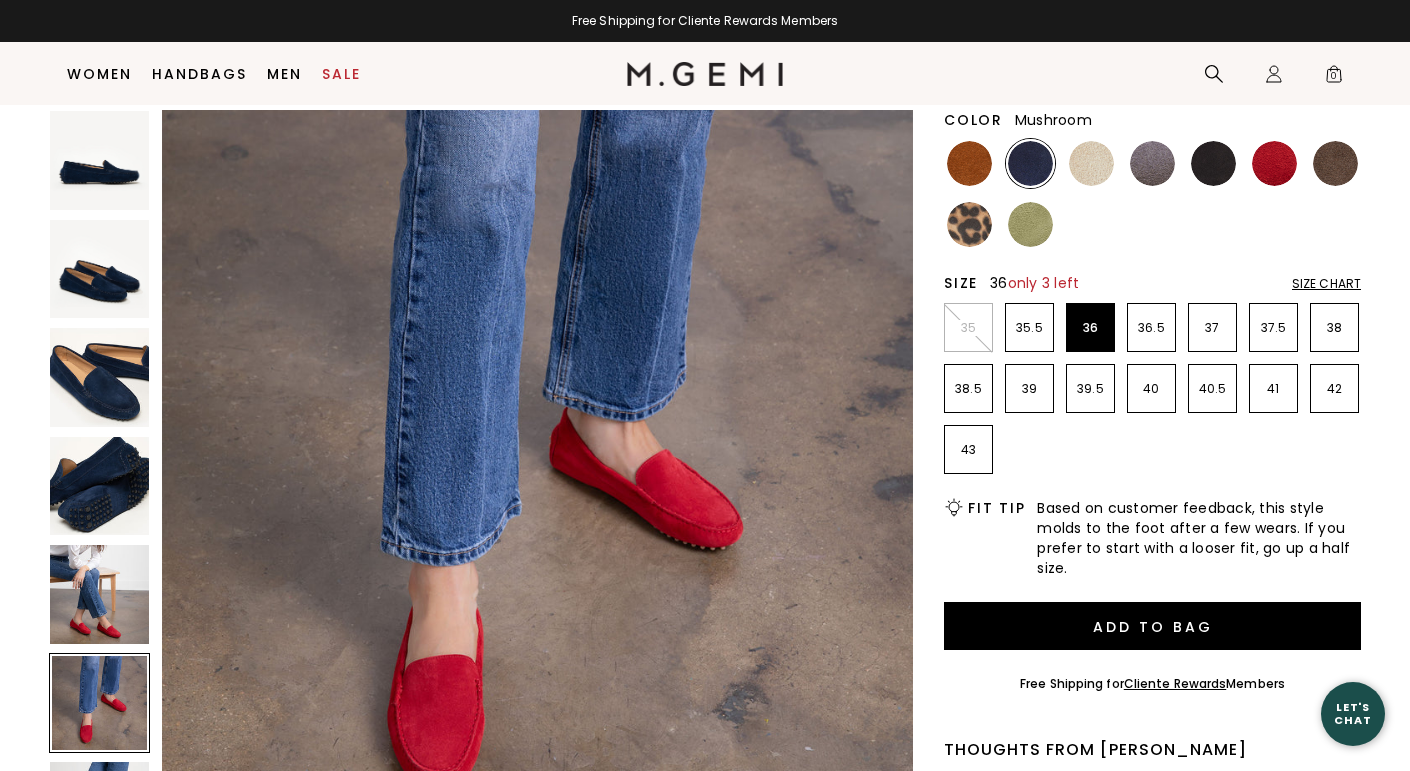 click at bounding box center [1335, 163] 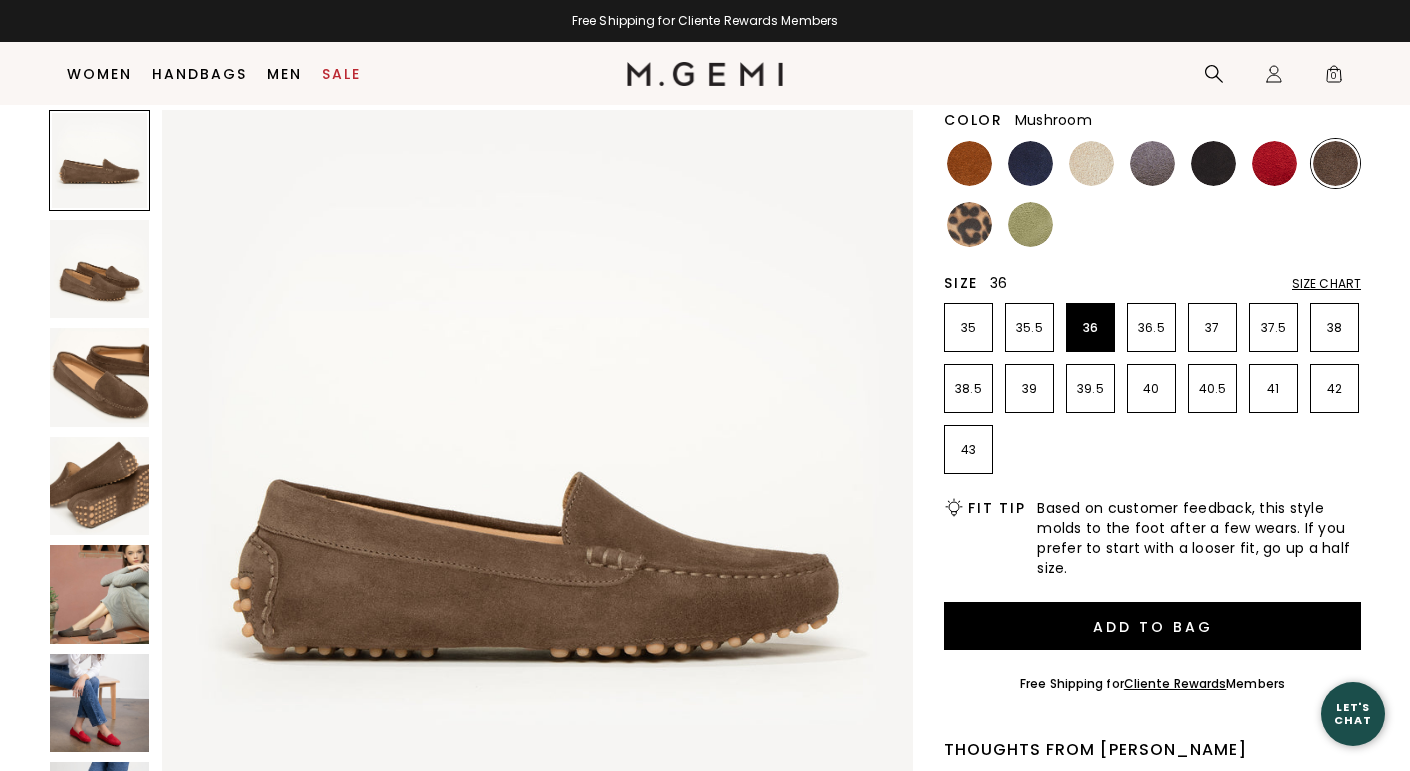 click at bounding box center [538, 486] 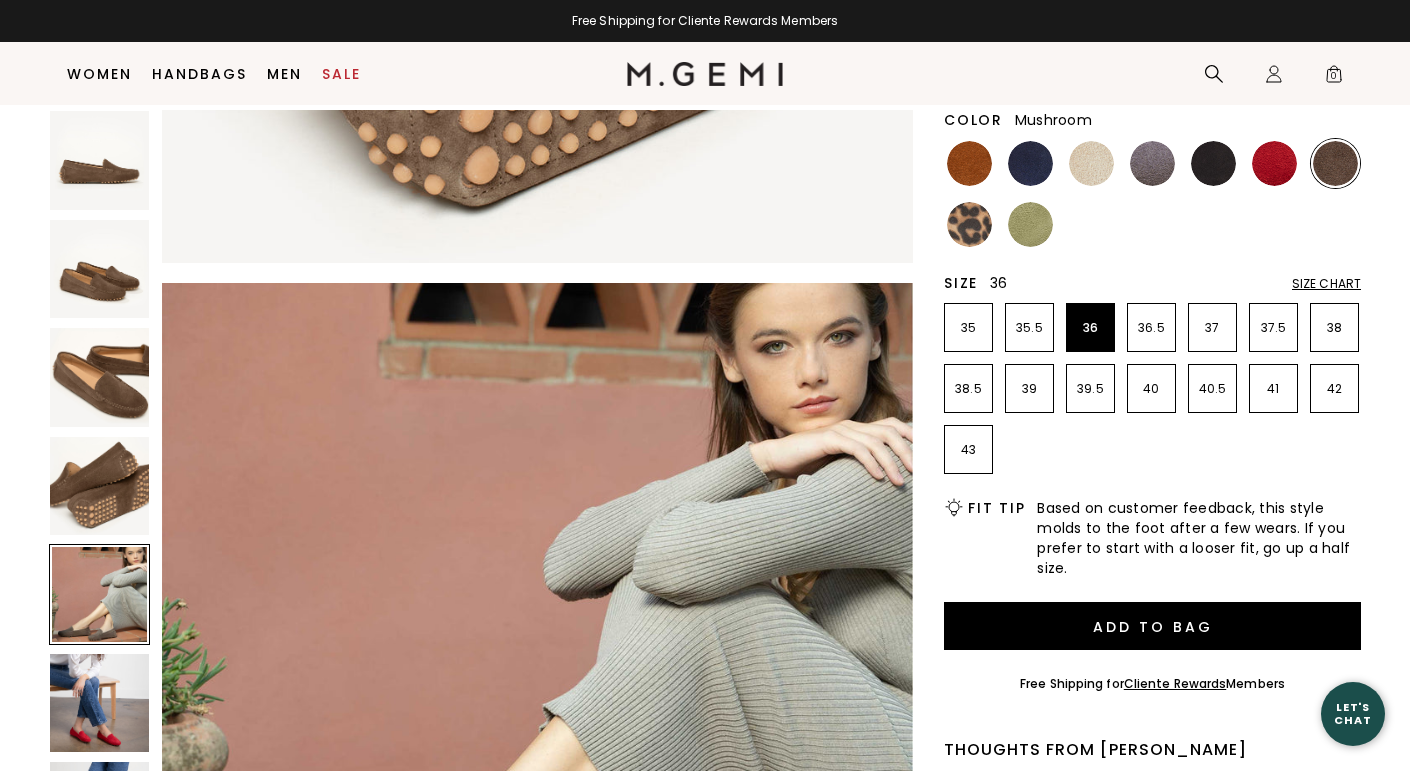 scroll, scrollTop: 3086, scrollLeft: 0, axis: vertical 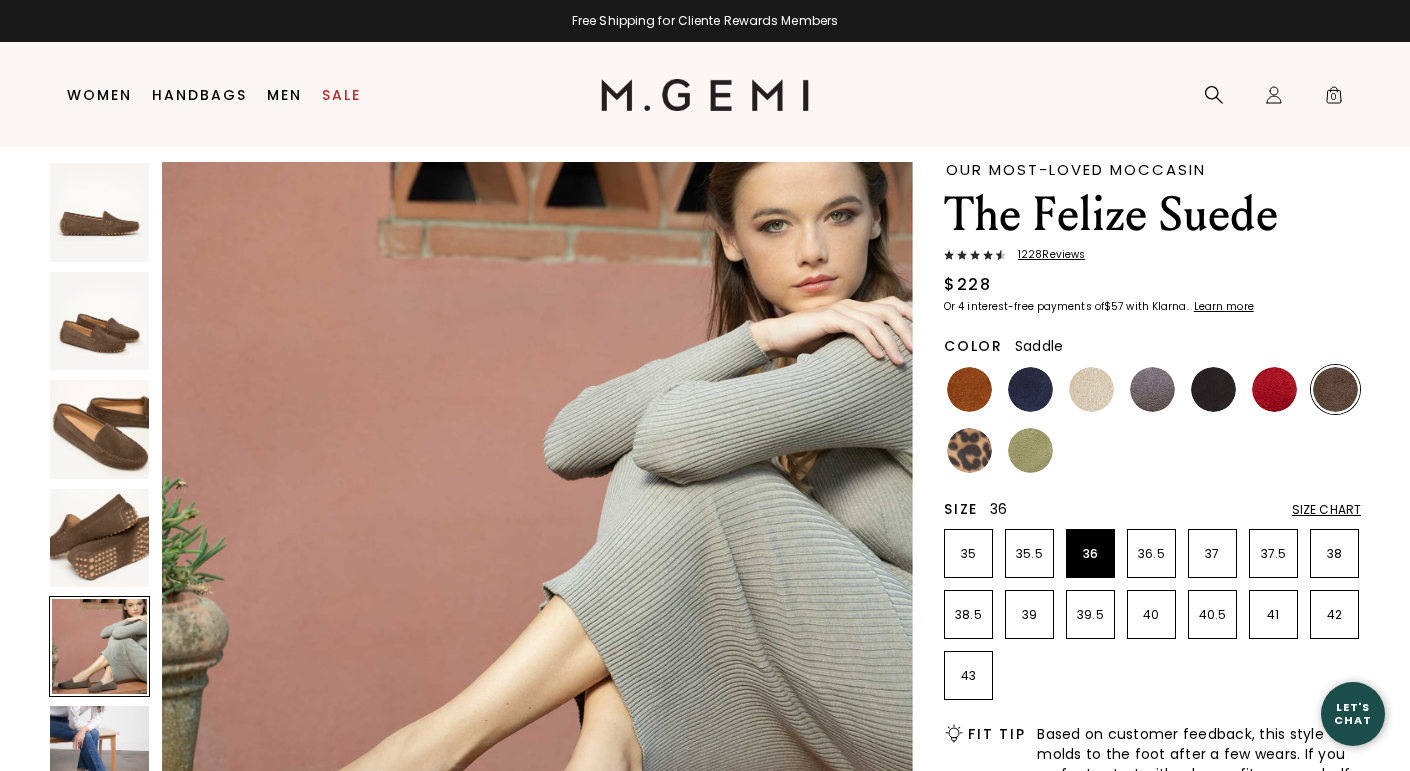 click at bounding box center (969, 389) 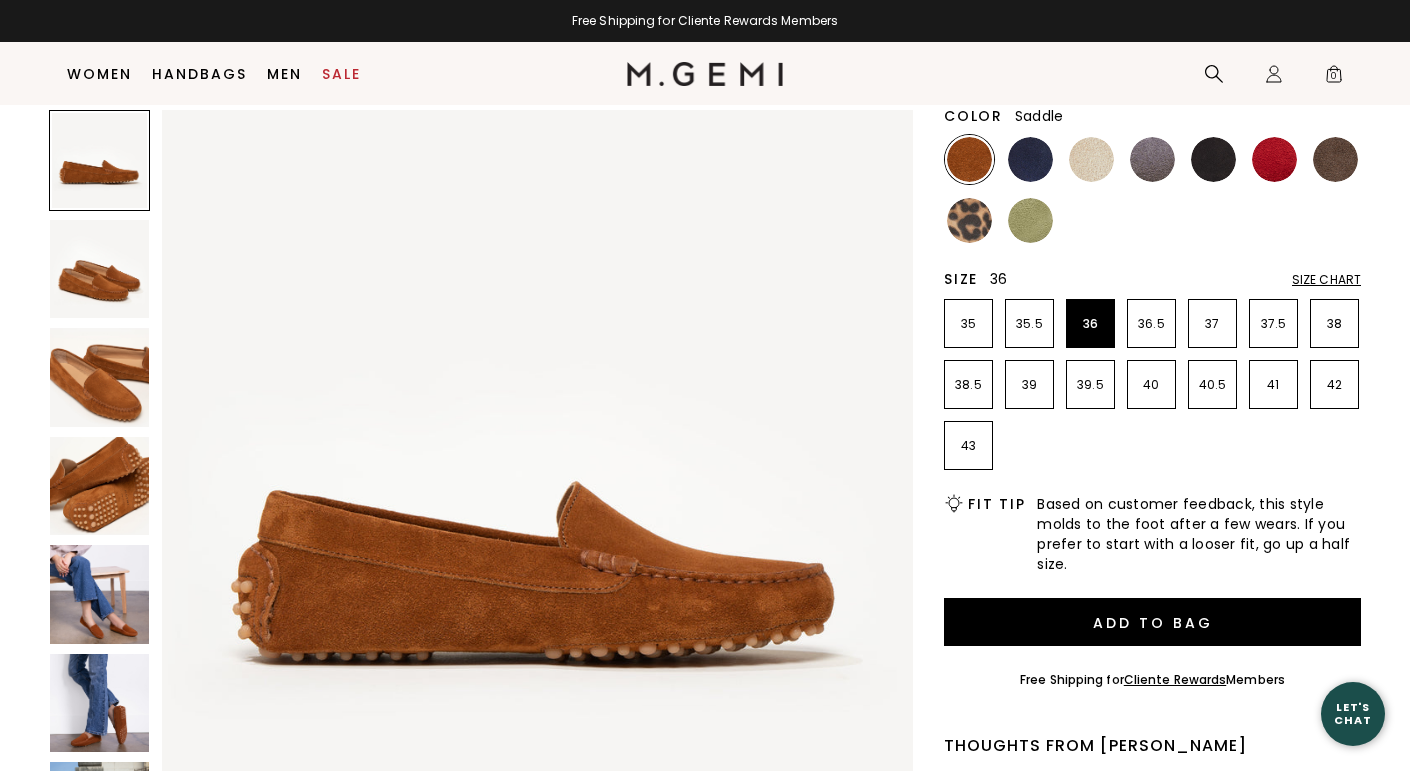 scroll, scrollTop: 225, scrollLeft: 0, axis: vertical 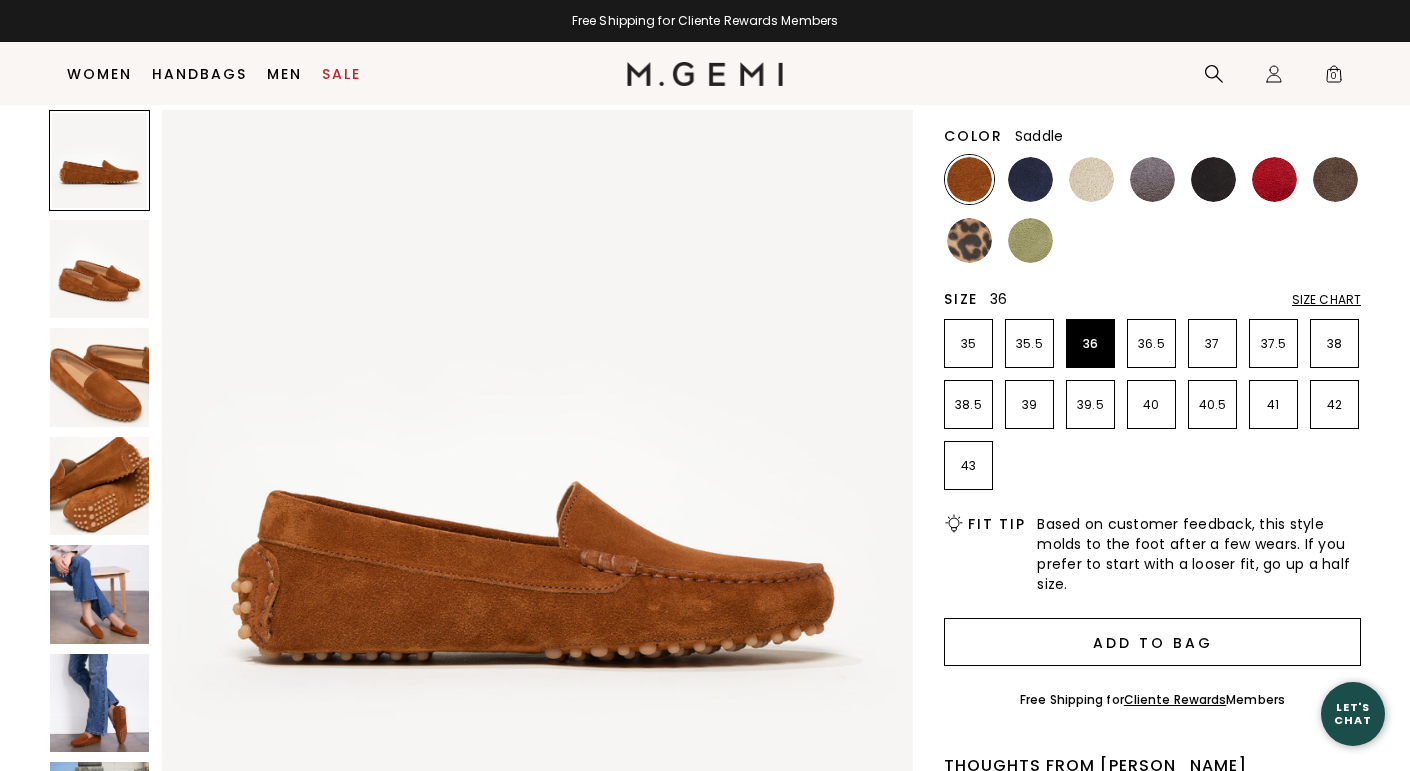 click on "Add to Bag" at bounding box center [1152, 642] 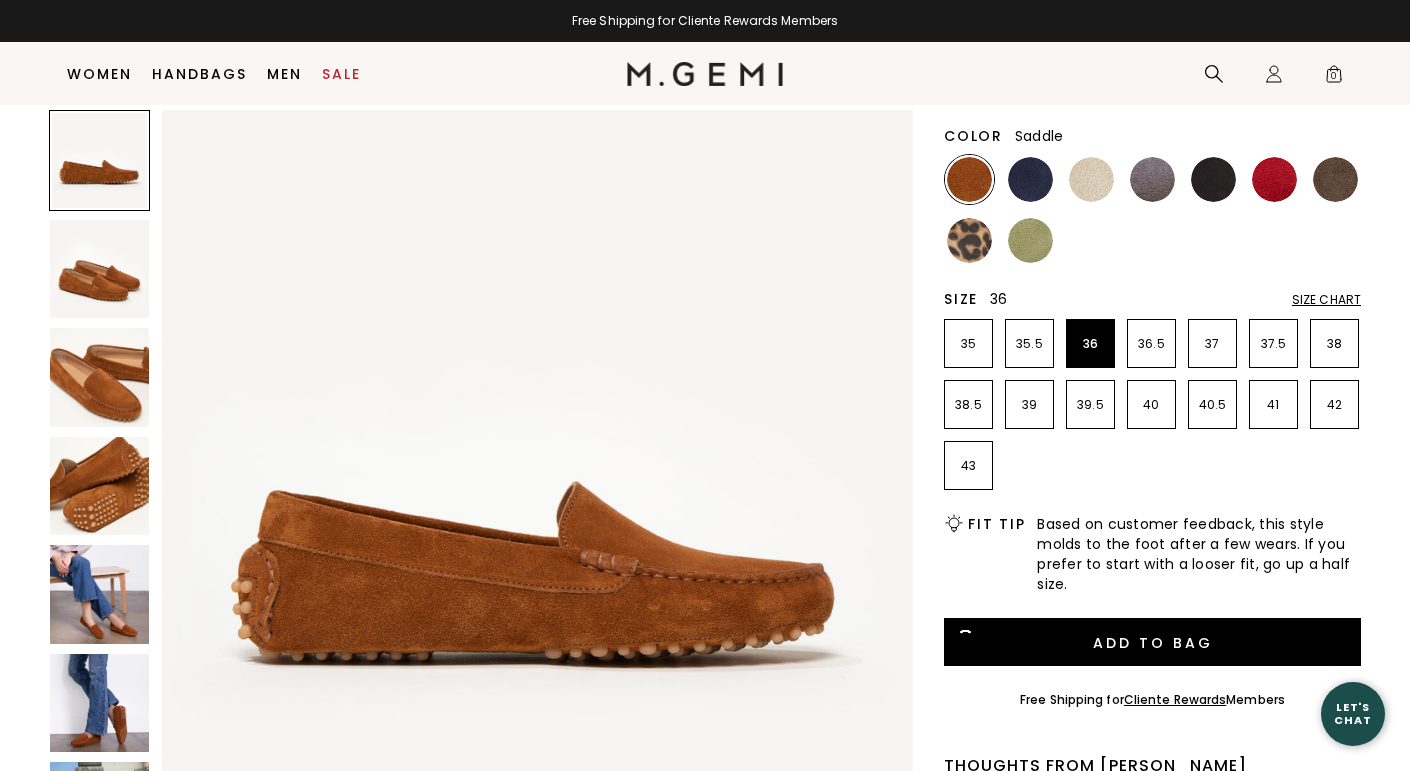 scroll, scrollTop: 0, scrollLeft: 0, axis: both 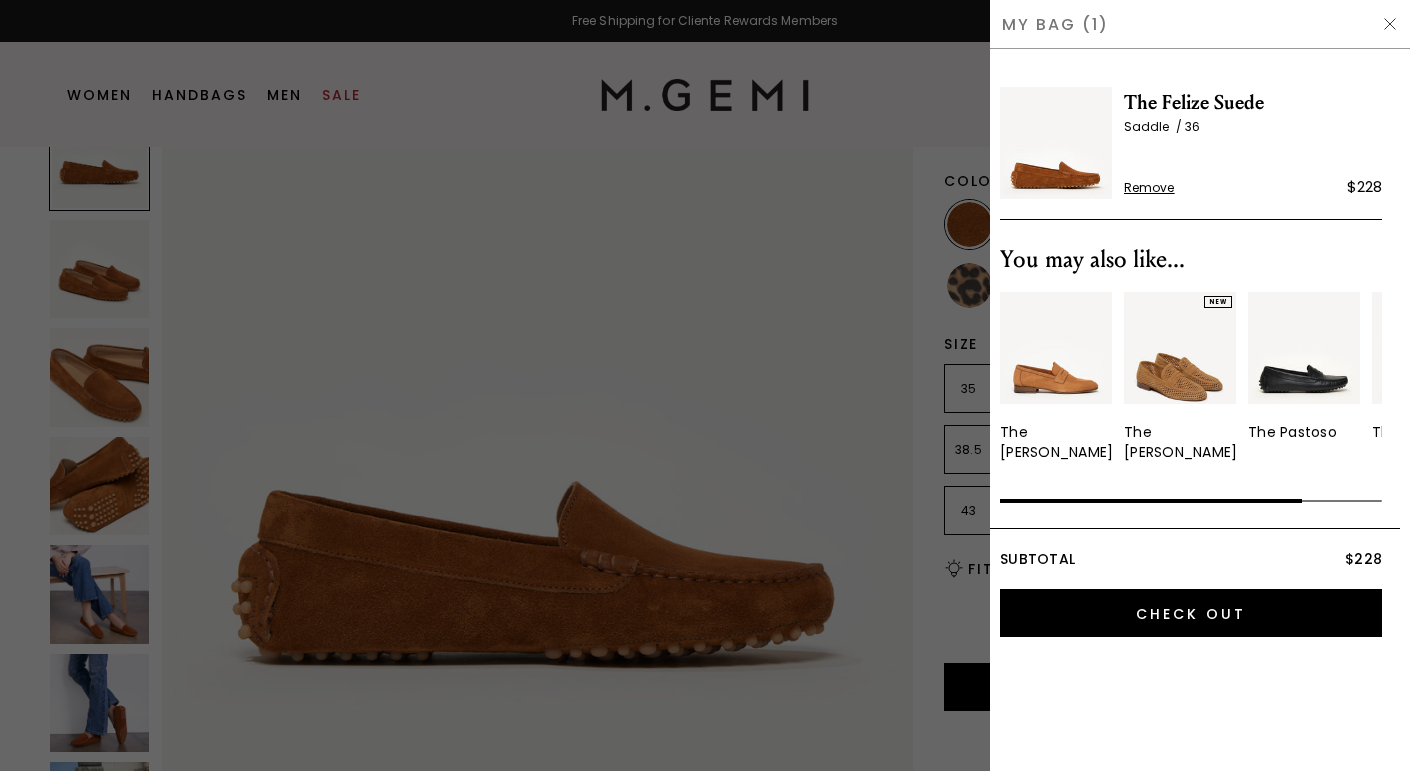 click at bounding box center (1390, 24) 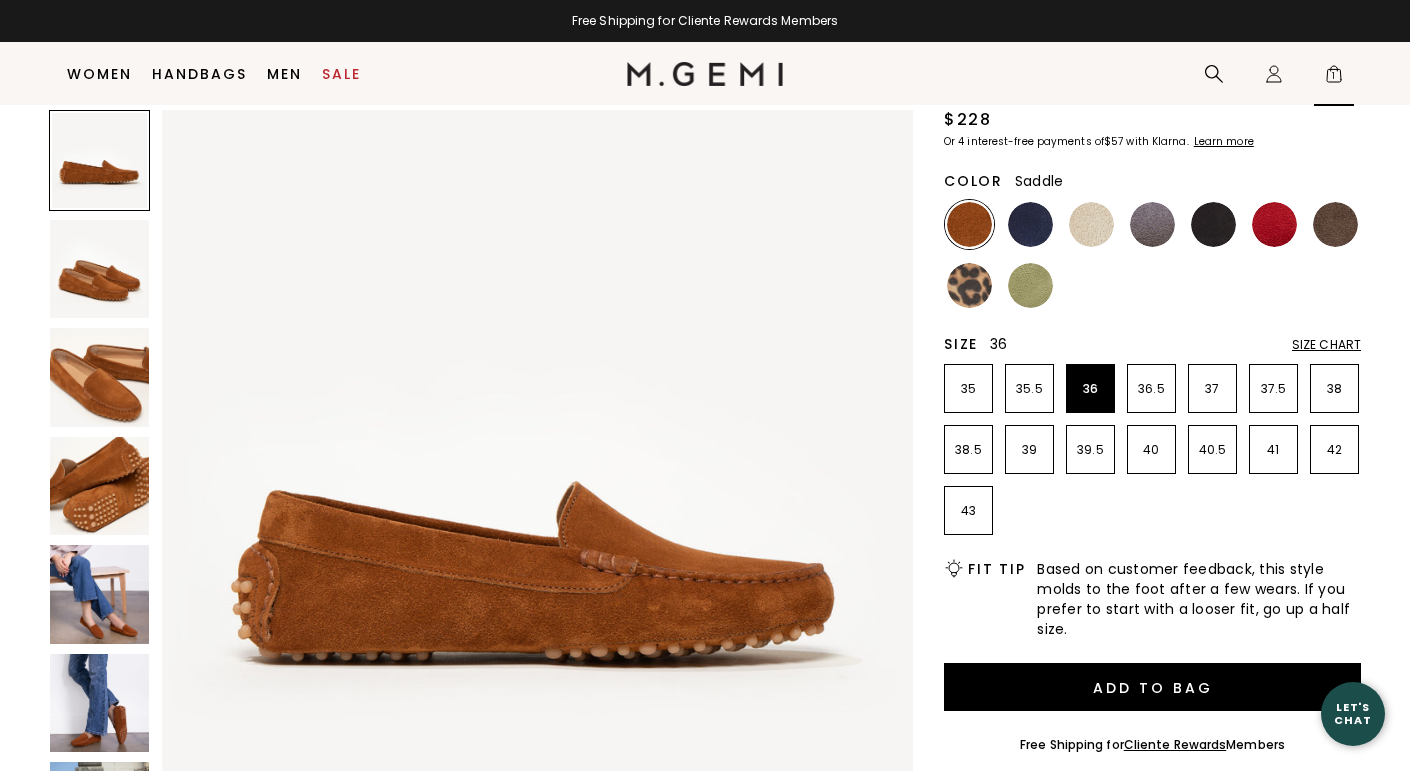 click on "1" at bounding box center (1334, 78) 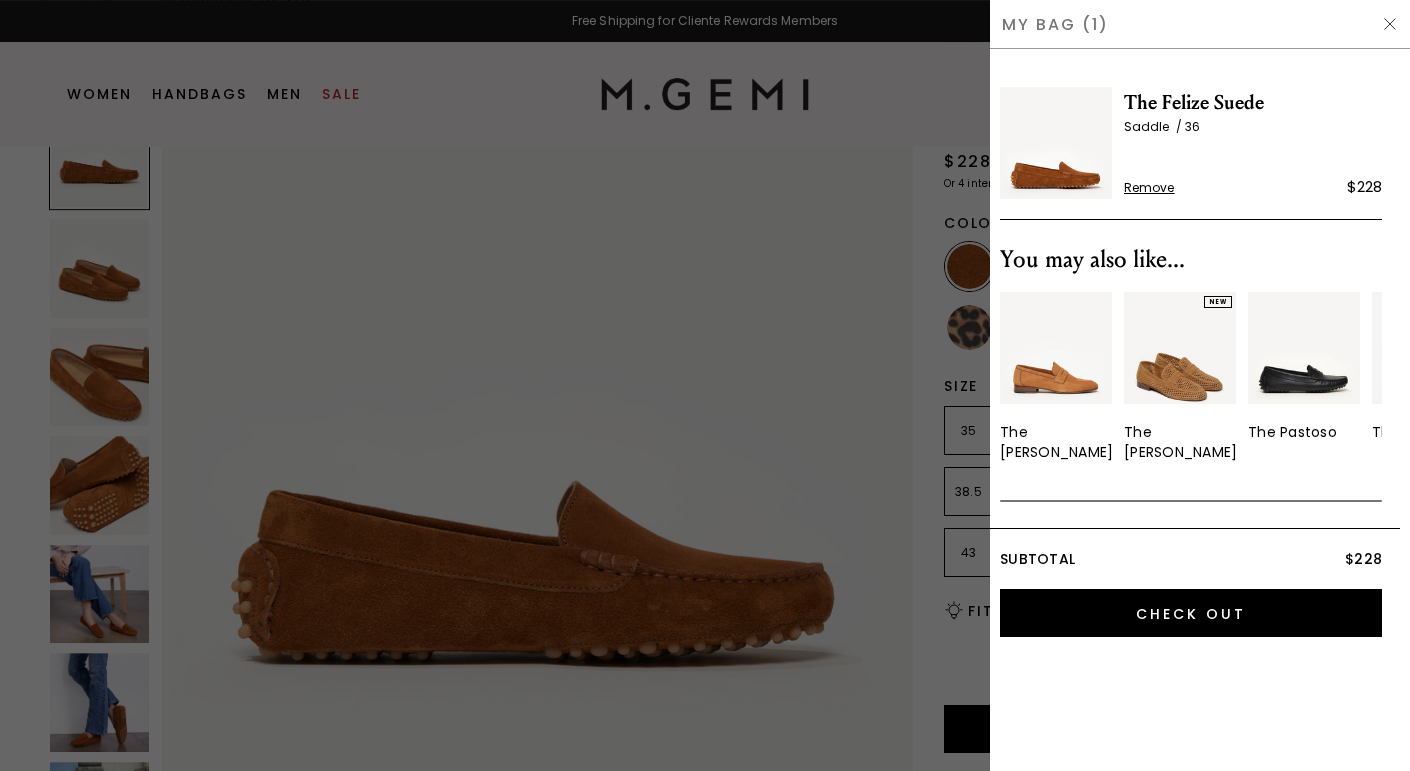 scroll, scrollTop: 1, scrollLeft: 0, axis: vertical 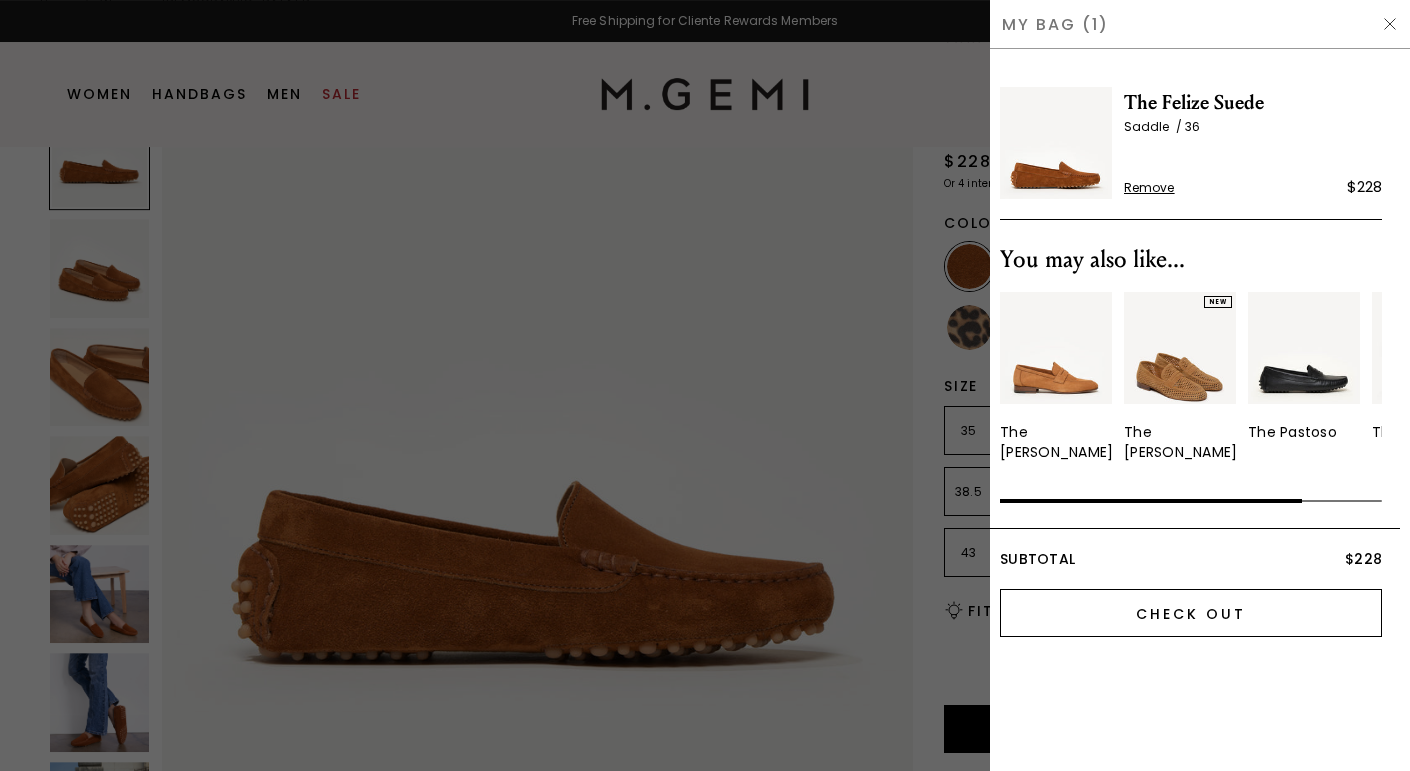 click on "Check Out" at bounding box center (1191, 613) 